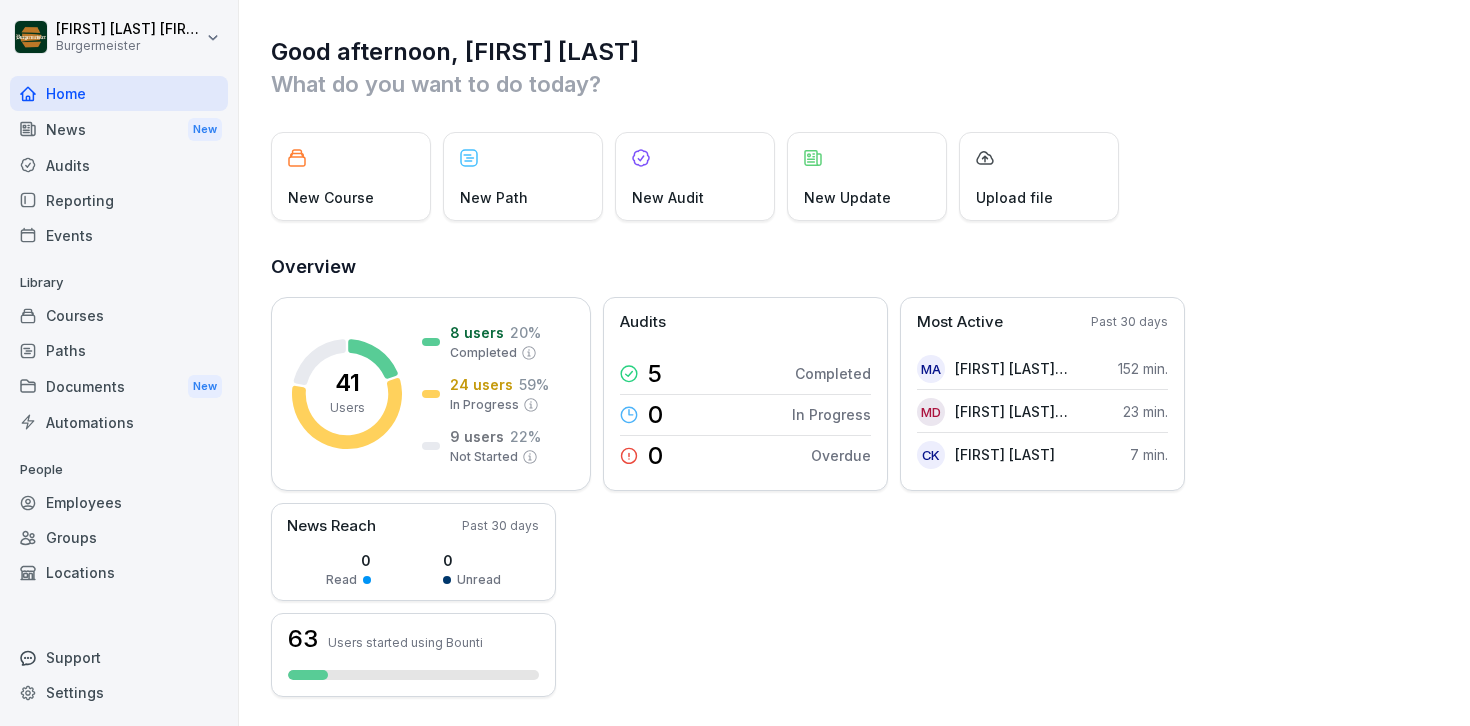 scroll, scrollTop: 0, scrollLeft: 0, axis: both 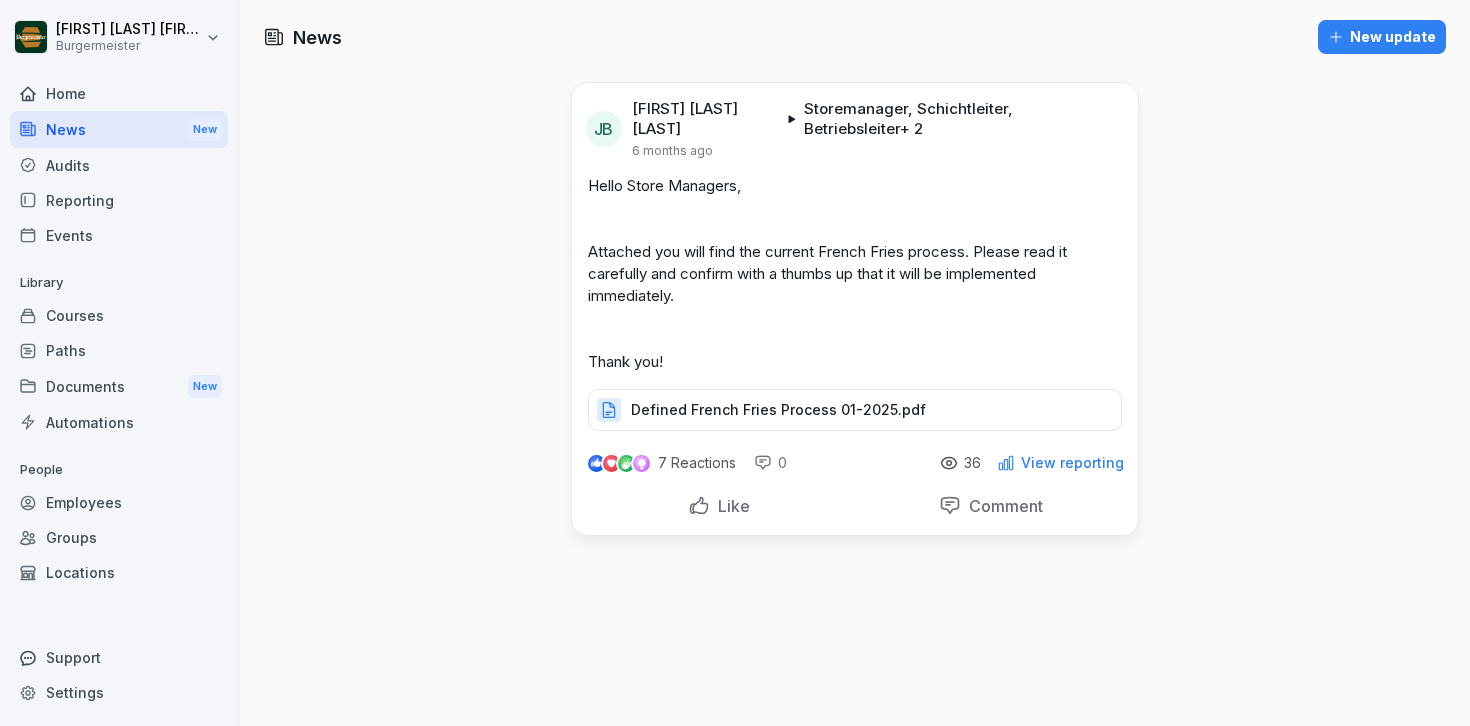 click on "Audits" at bounding box center [119, 165] 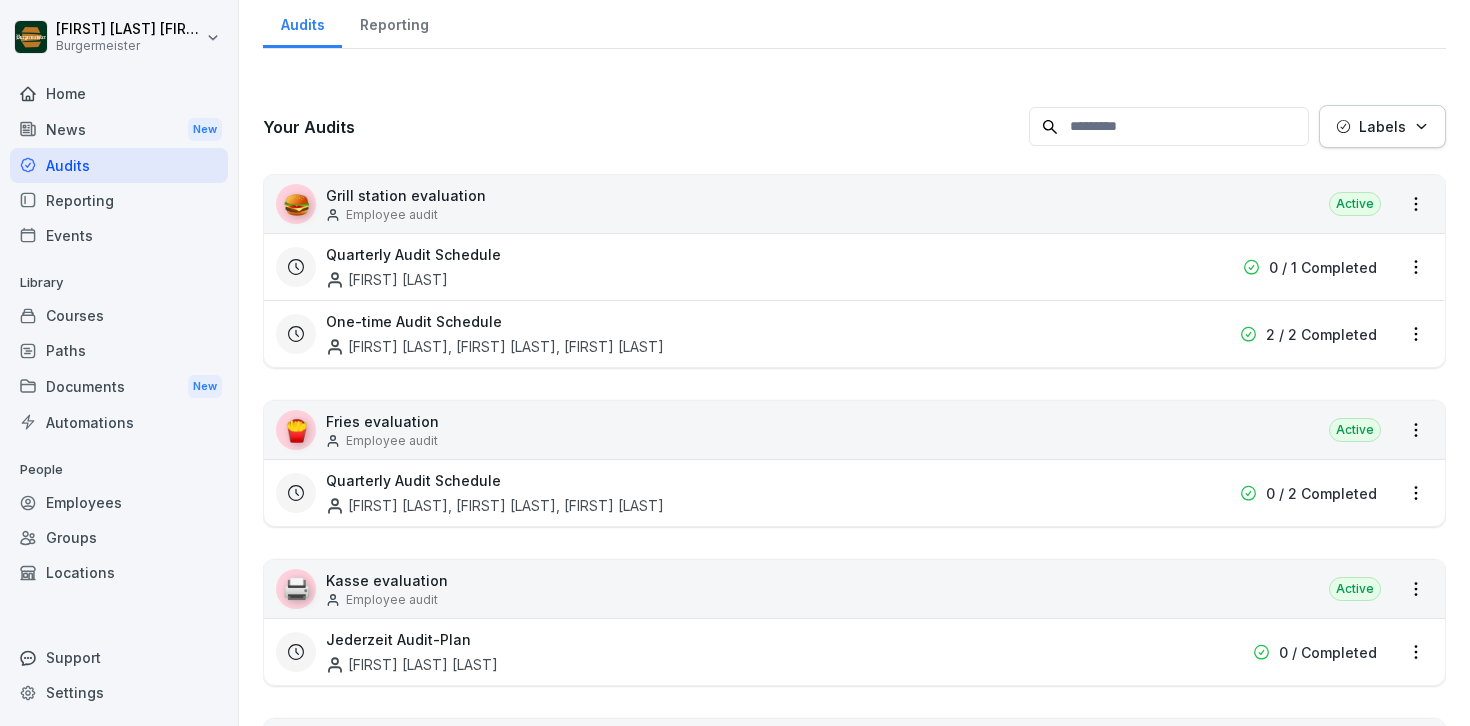 scroll, scrollTop: 0, scrollLeft: 0, axis: both 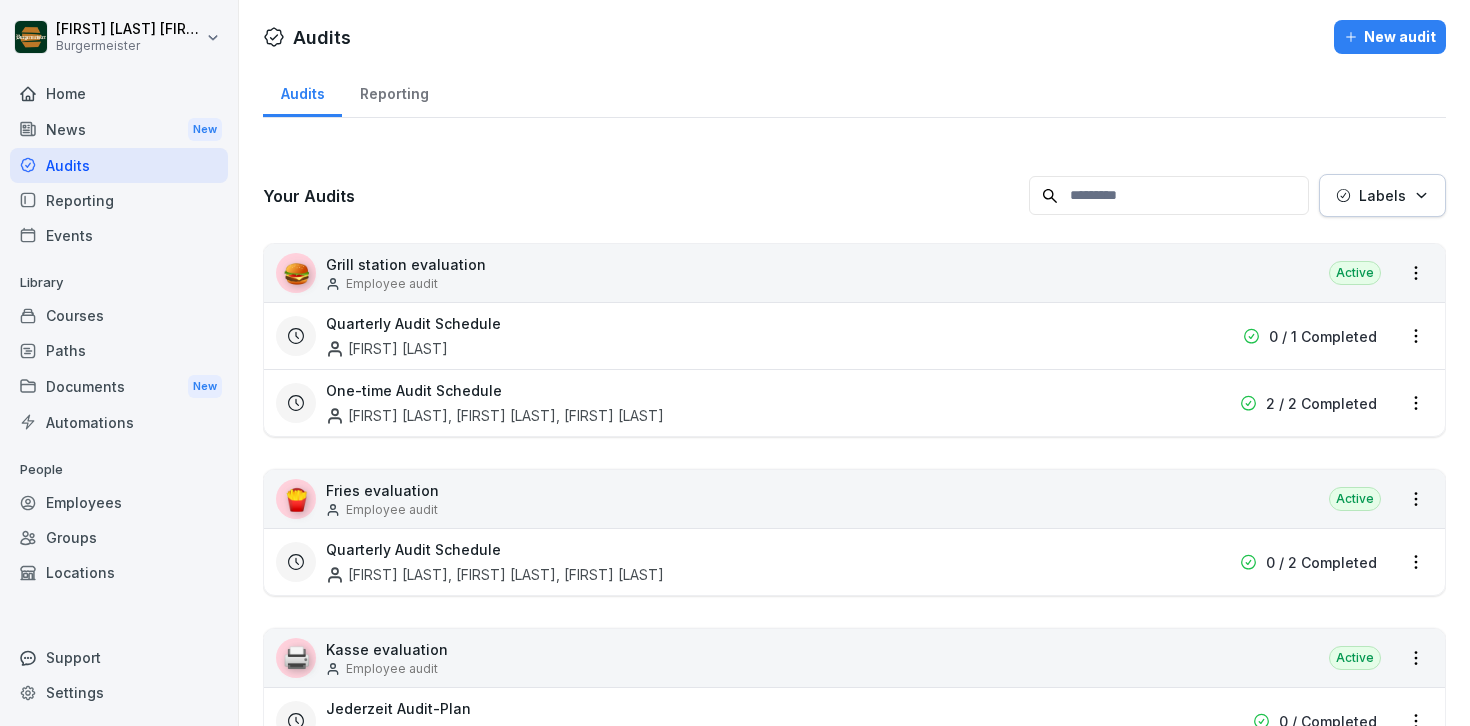 click on "Reporting" at bounding box center [394, 91] 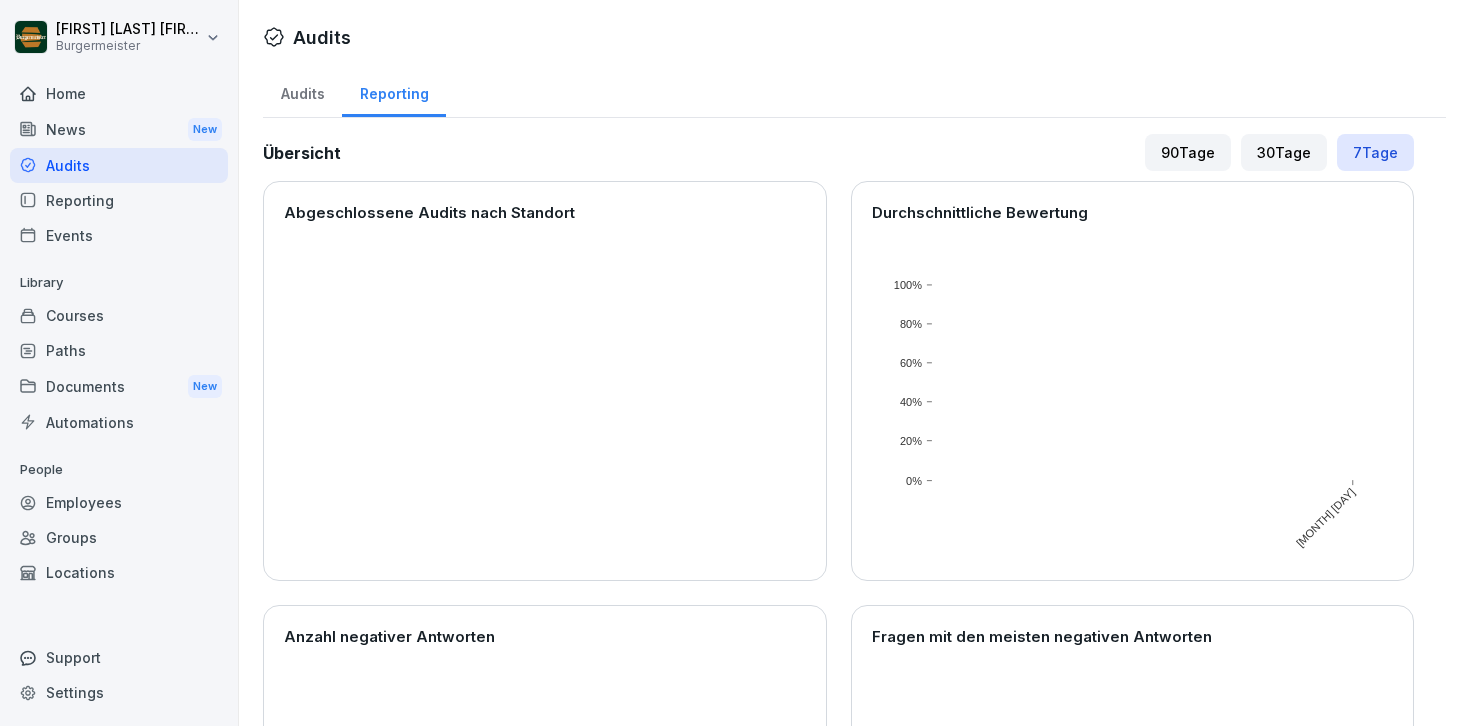 click on "Audits" at bounding box center (302, 91) 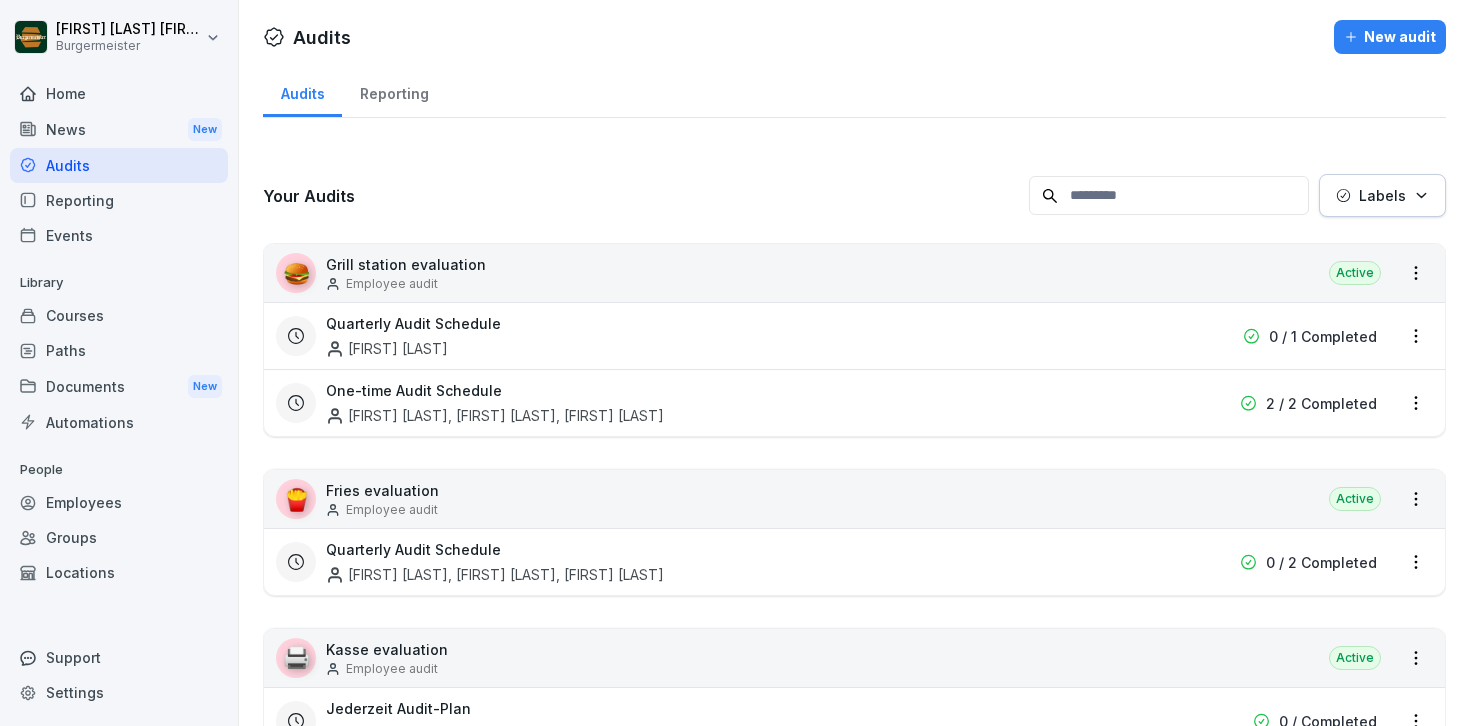 click on "Reporting" at bounding box center (119, 200) 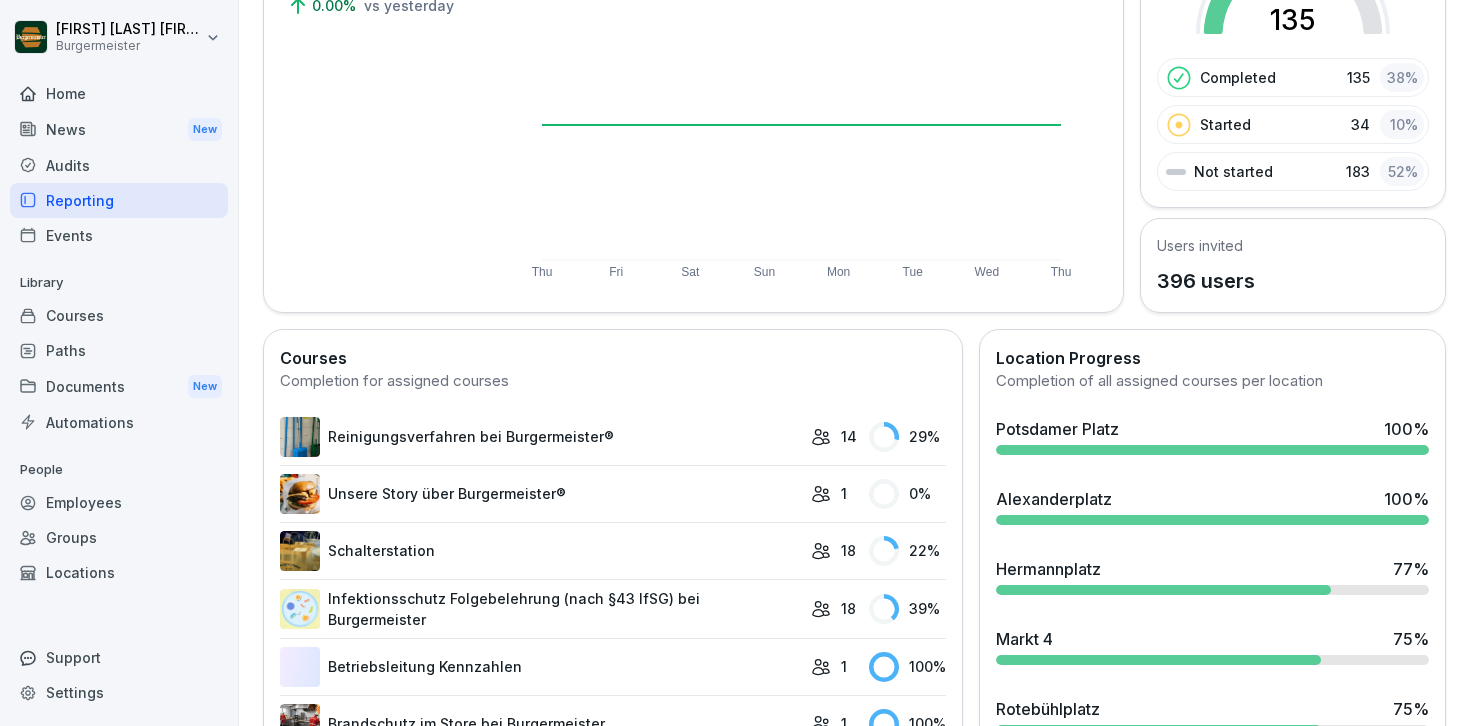 scroll, scrollTop: 0, scrollLeft: 0, axis: both 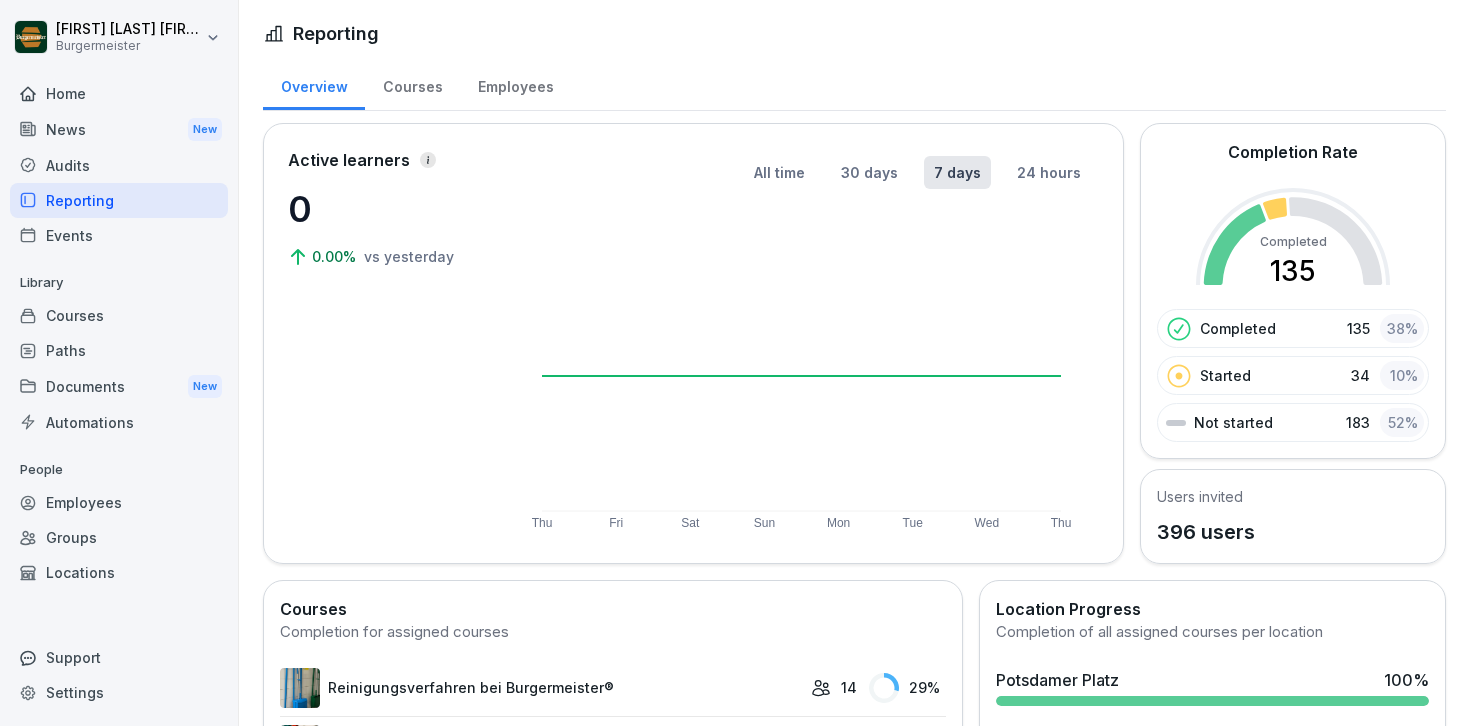 click on "Events" at bounding box center [119, 235] 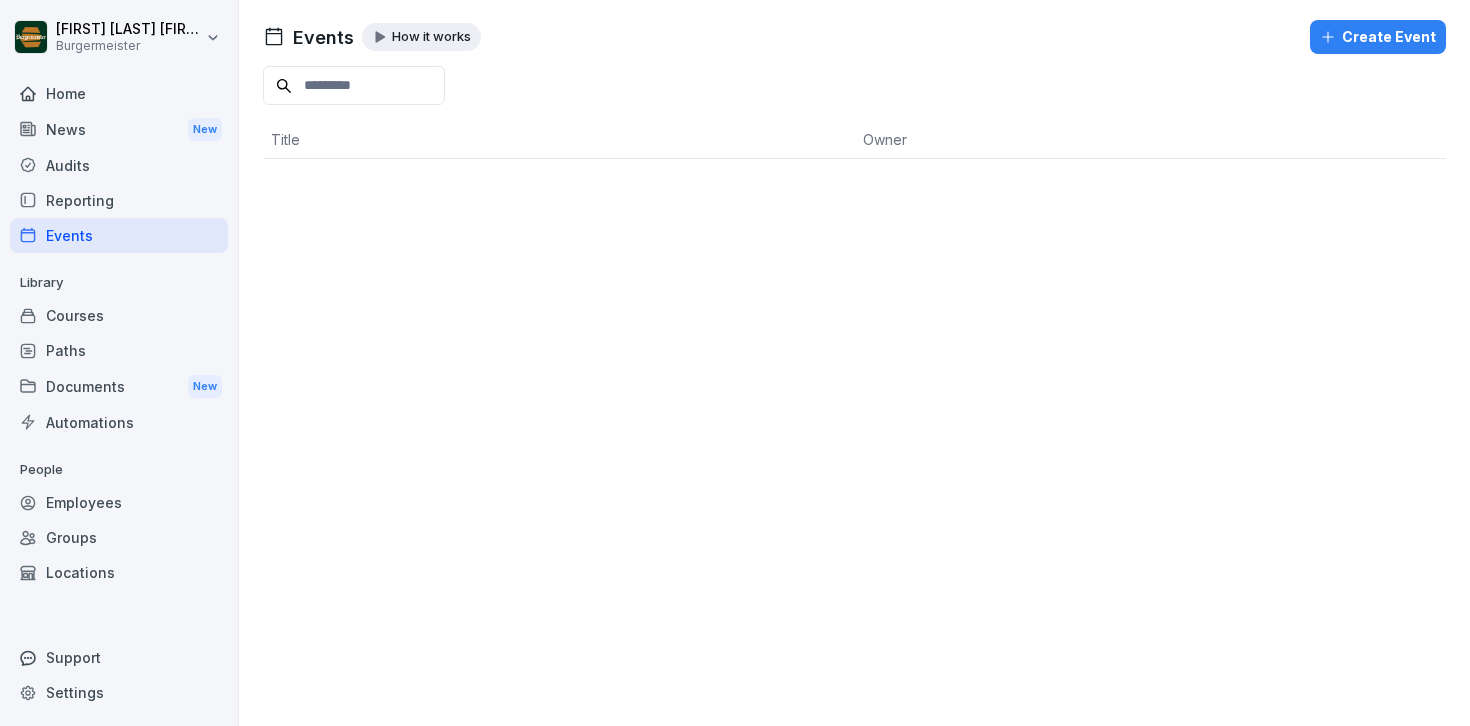 click on "Courses" at bounding box center (119, 315) 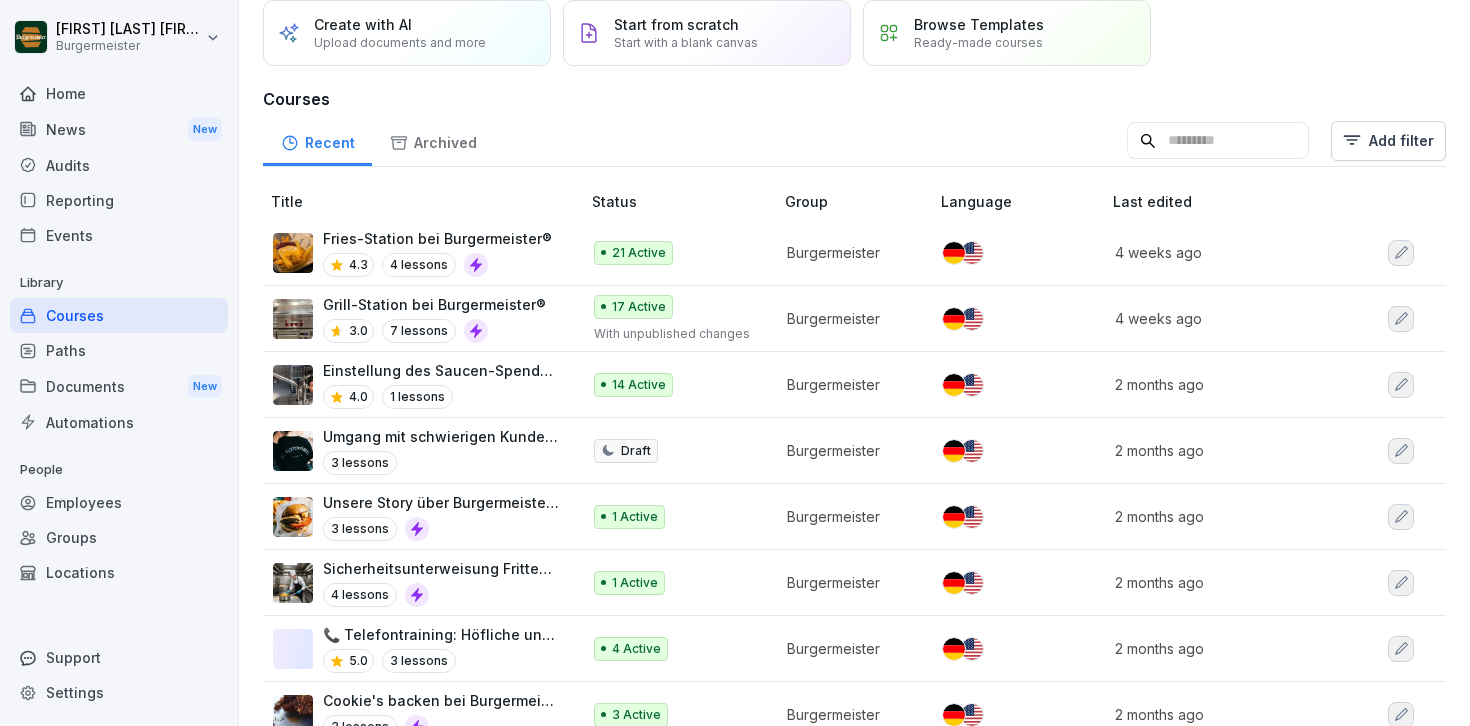scroll, scrollTop: 0, scrollLeft: 0, axis: both 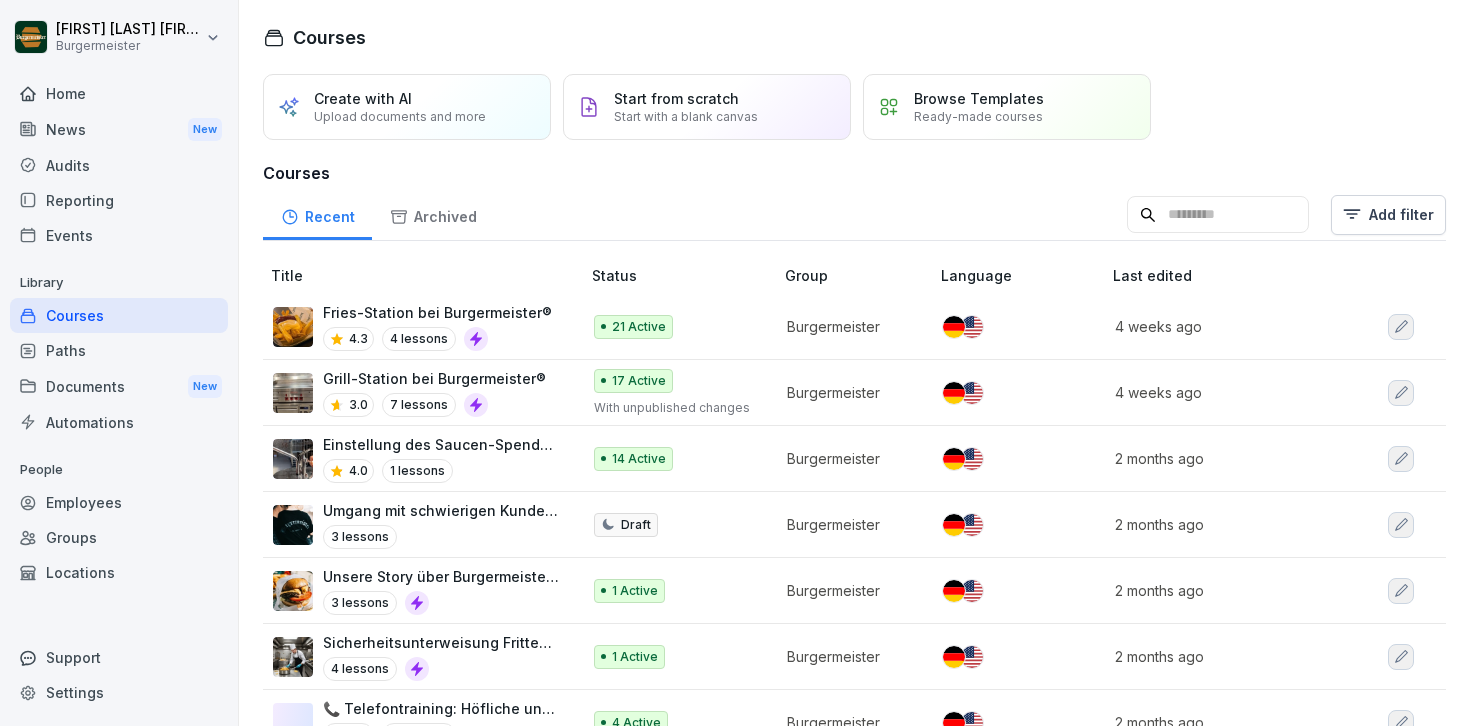 click on "Archived" at bounding box center (433, 214) 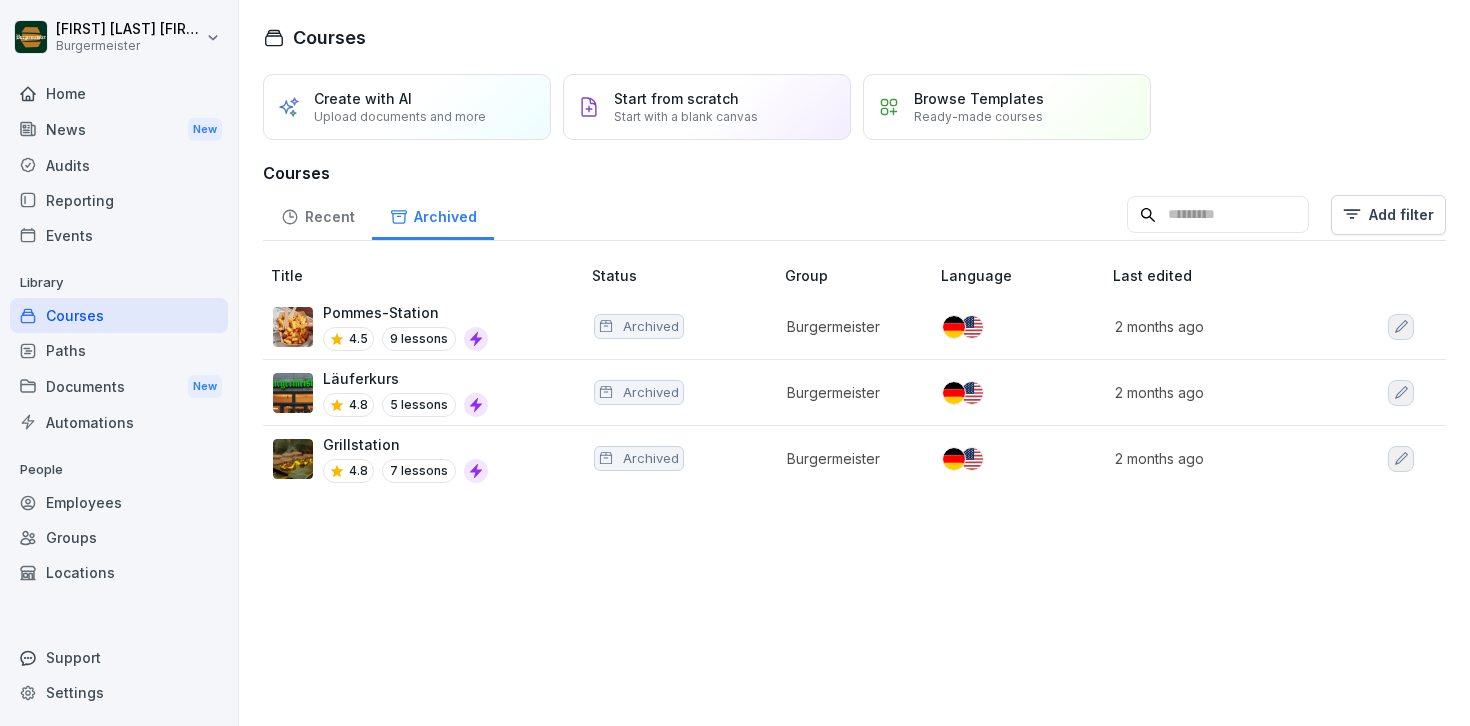 click on "Recent" at bounding box center [317, 214] 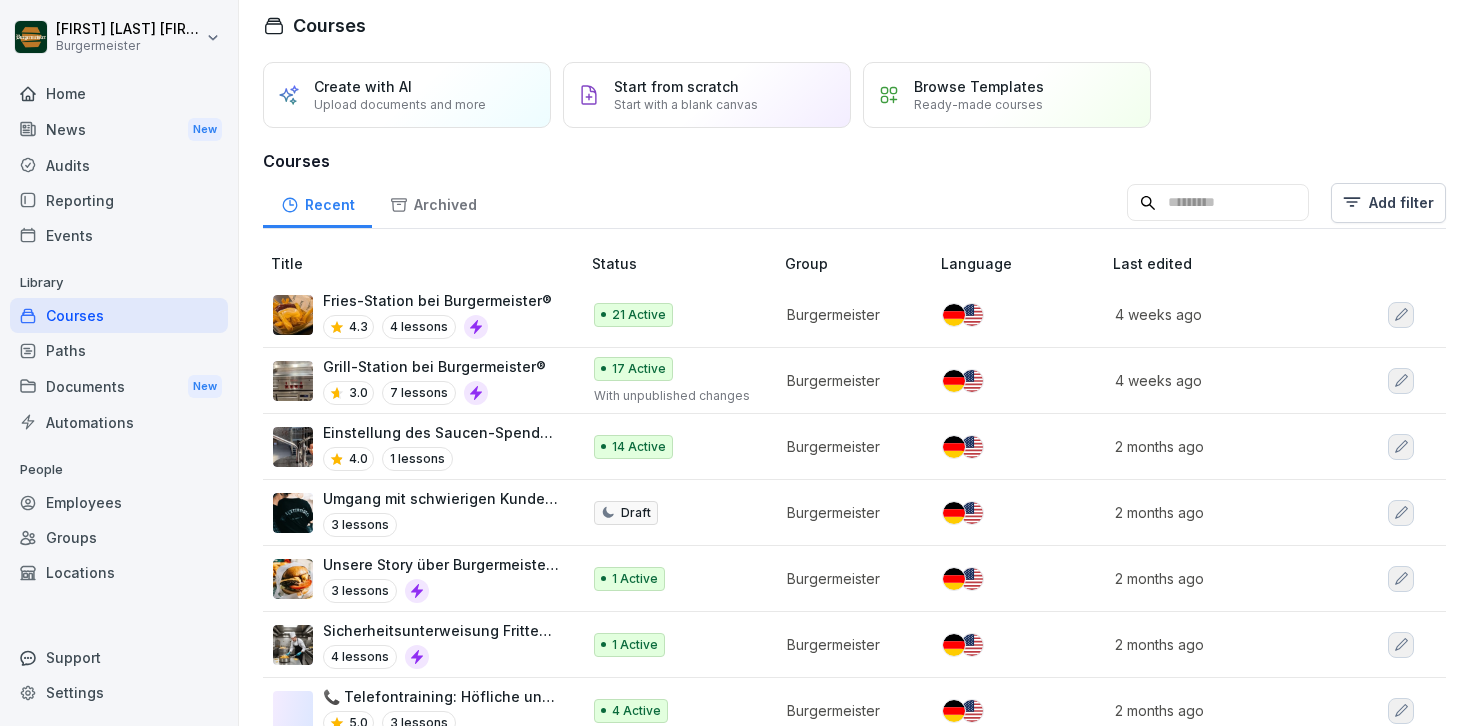 scroll, scrollTop: 0, scrollLeft: 0, axis: both 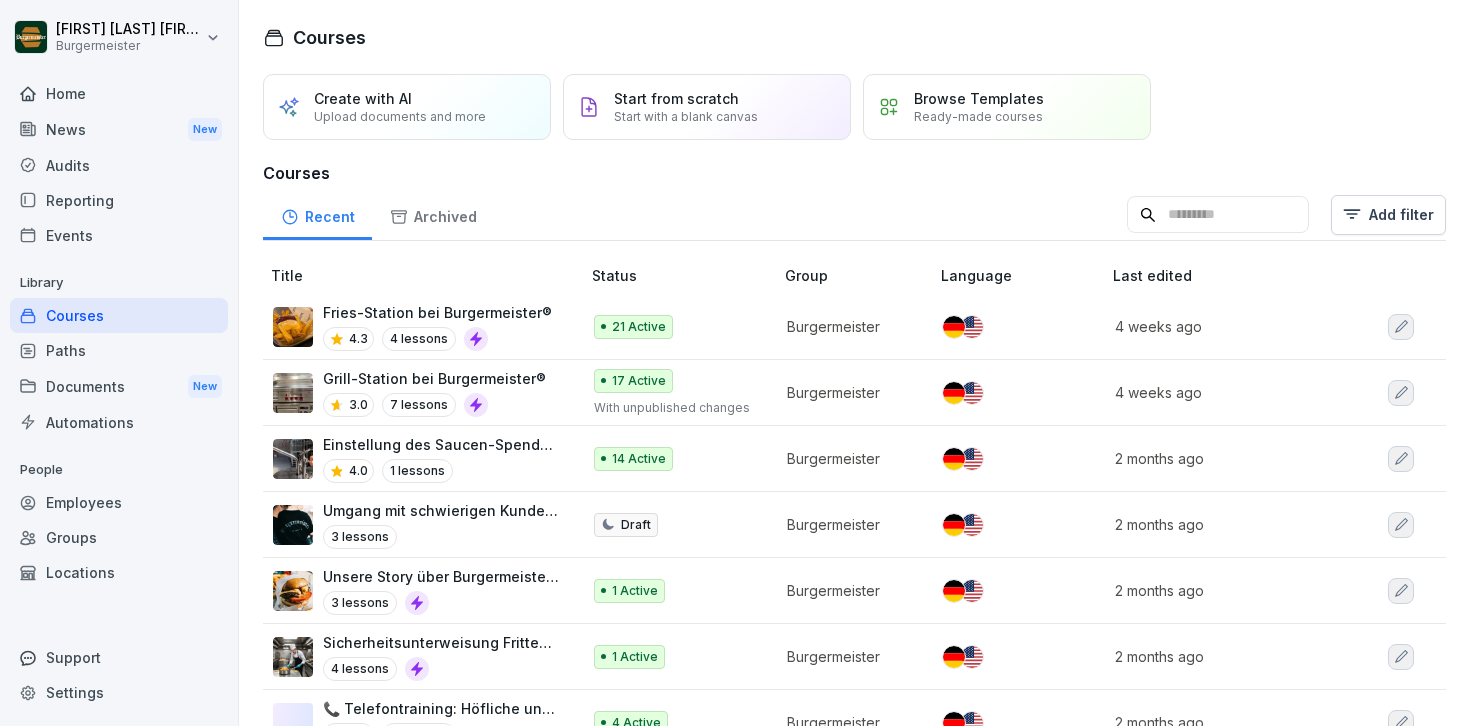 click on "Archived" at bounding box center [433, 214] 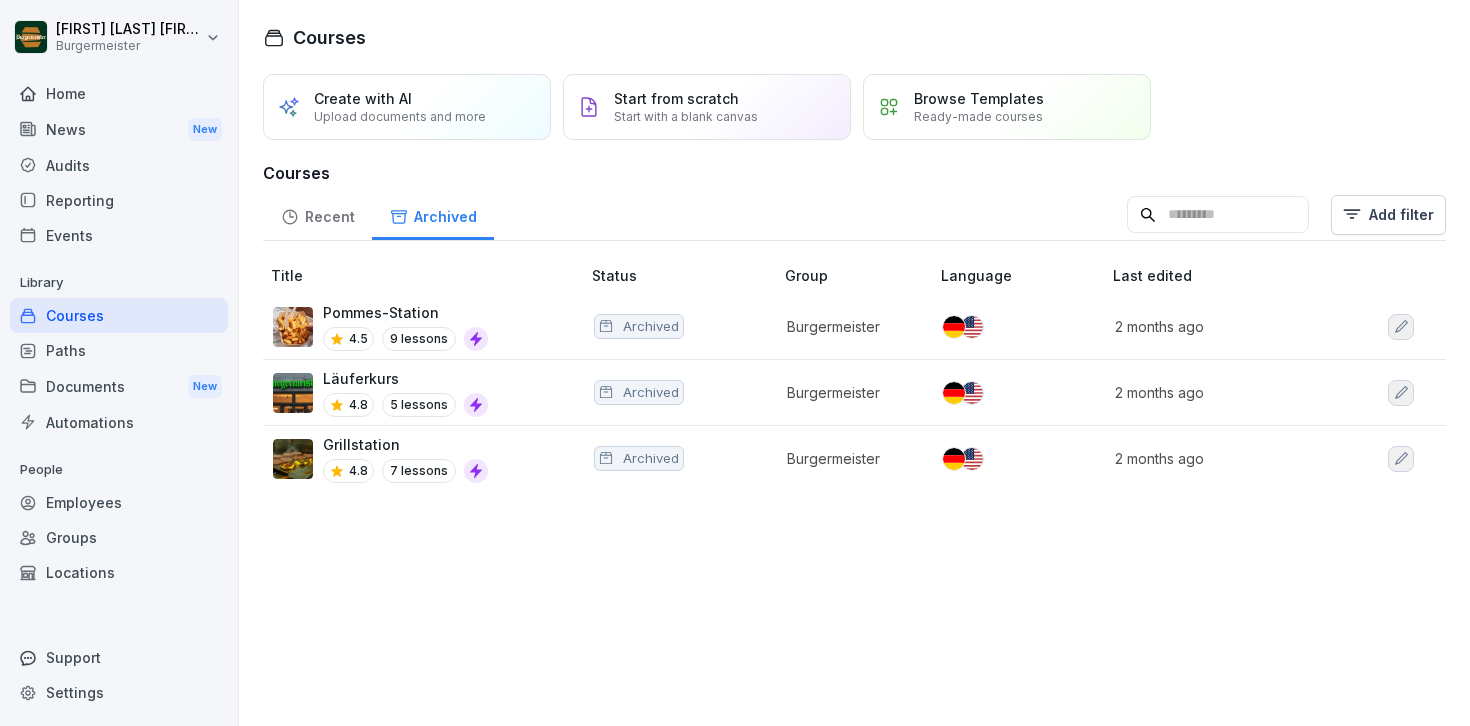 click on "Recent" at bounding box center [317, 214] 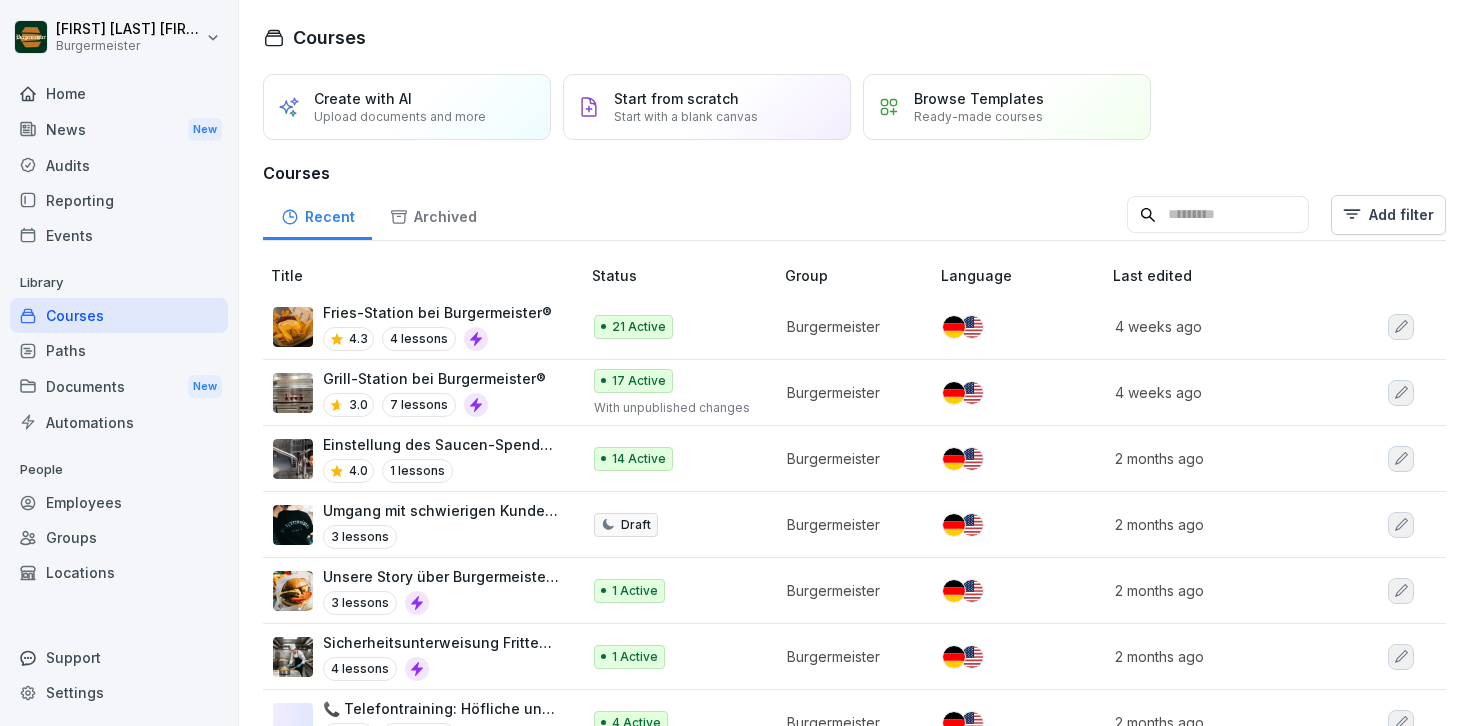 click on "Paths" at bounding box center (119, 350) 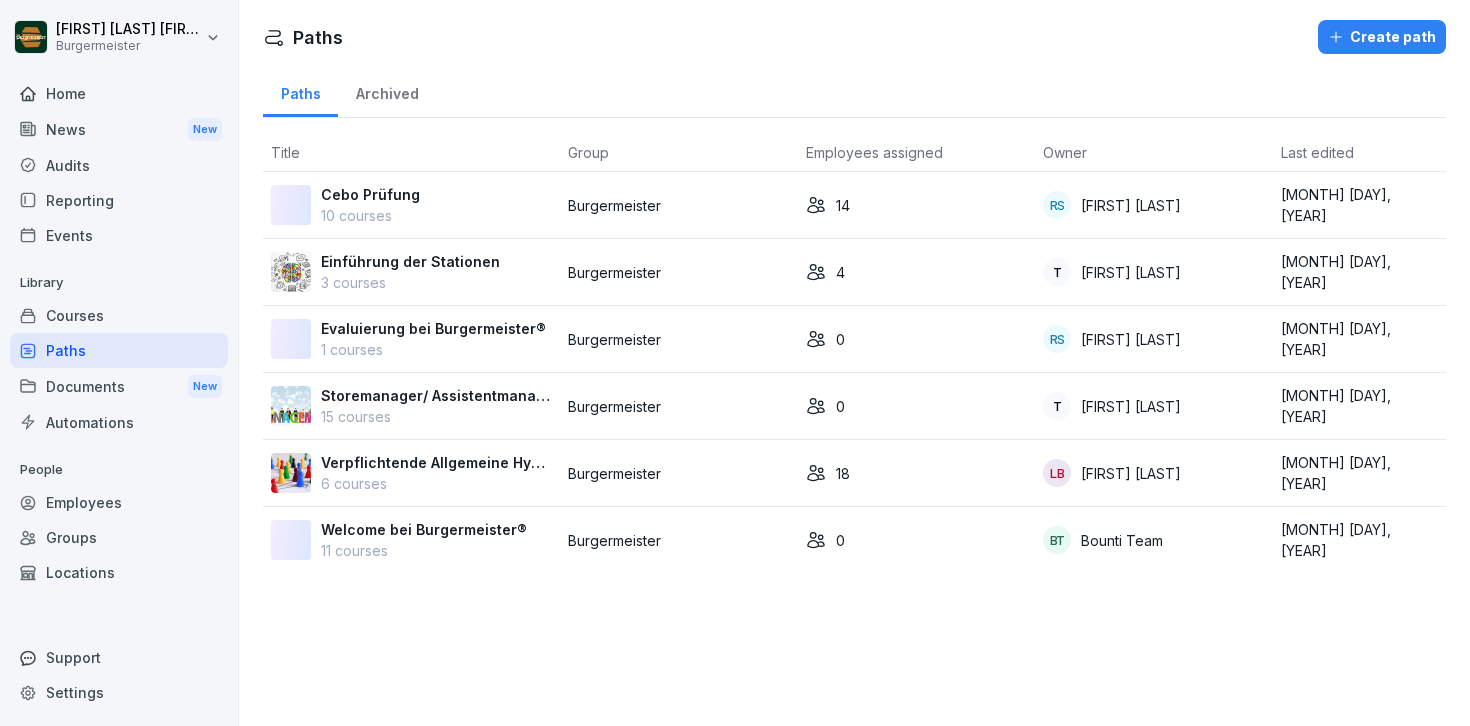 click on "10 courses" at bounding box center [370, 215] 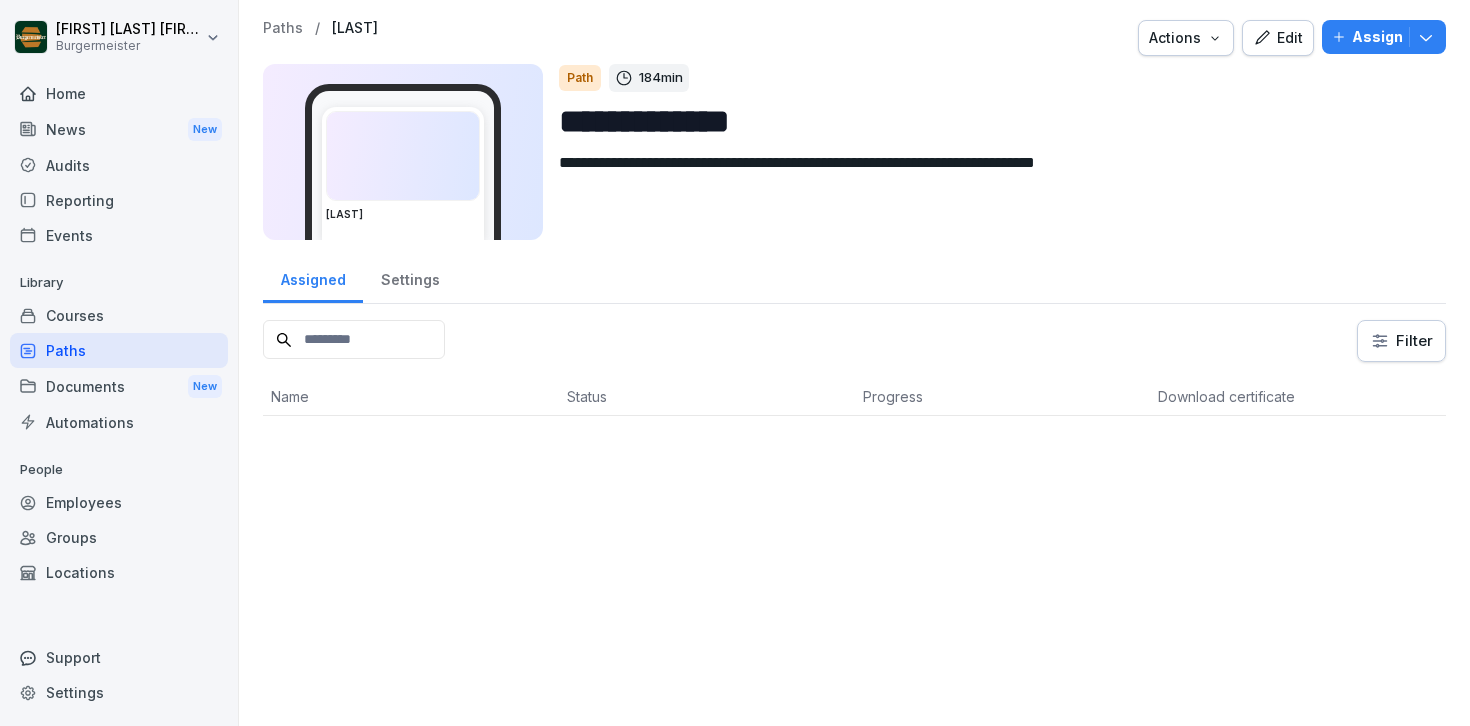 scroll, scrollTop: 0, scrollLeft: 0, axis: both 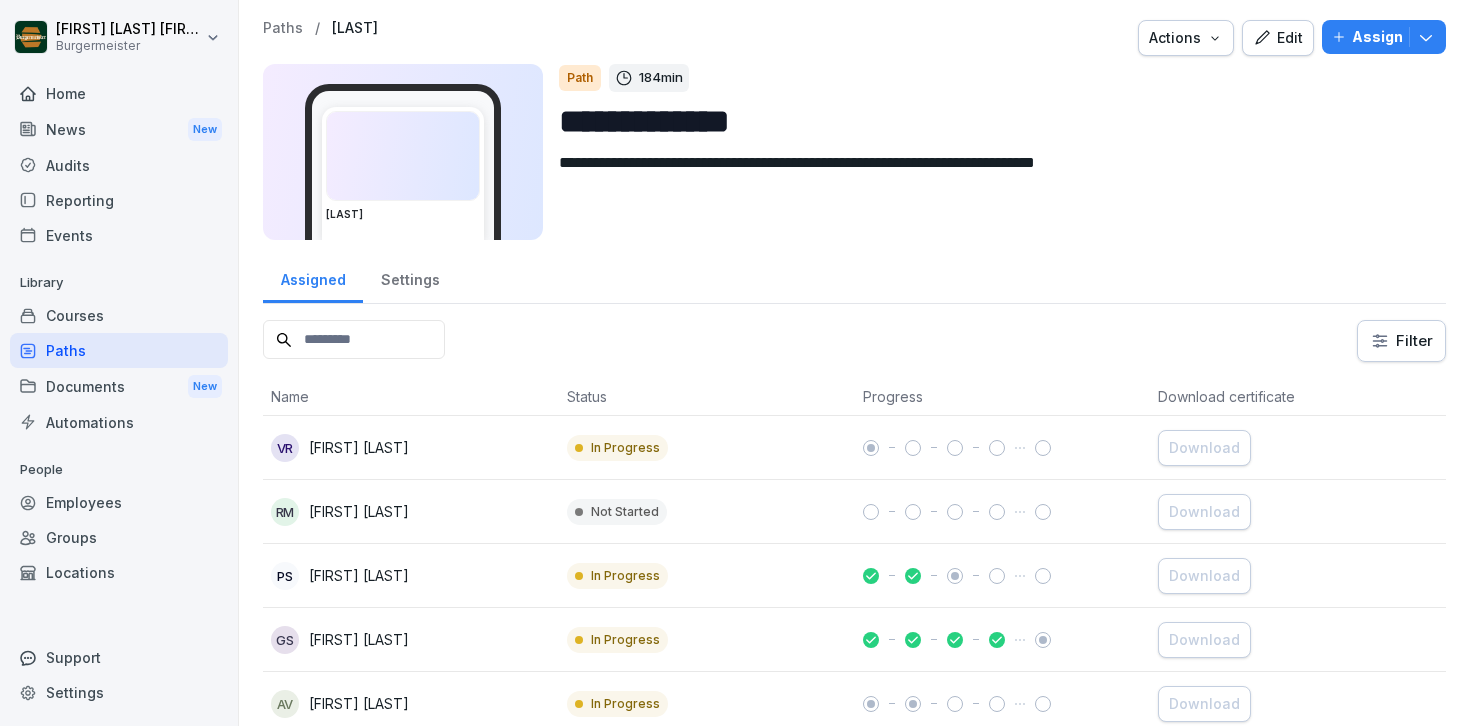 click on "Actions" at bounding box center [1186, 38] 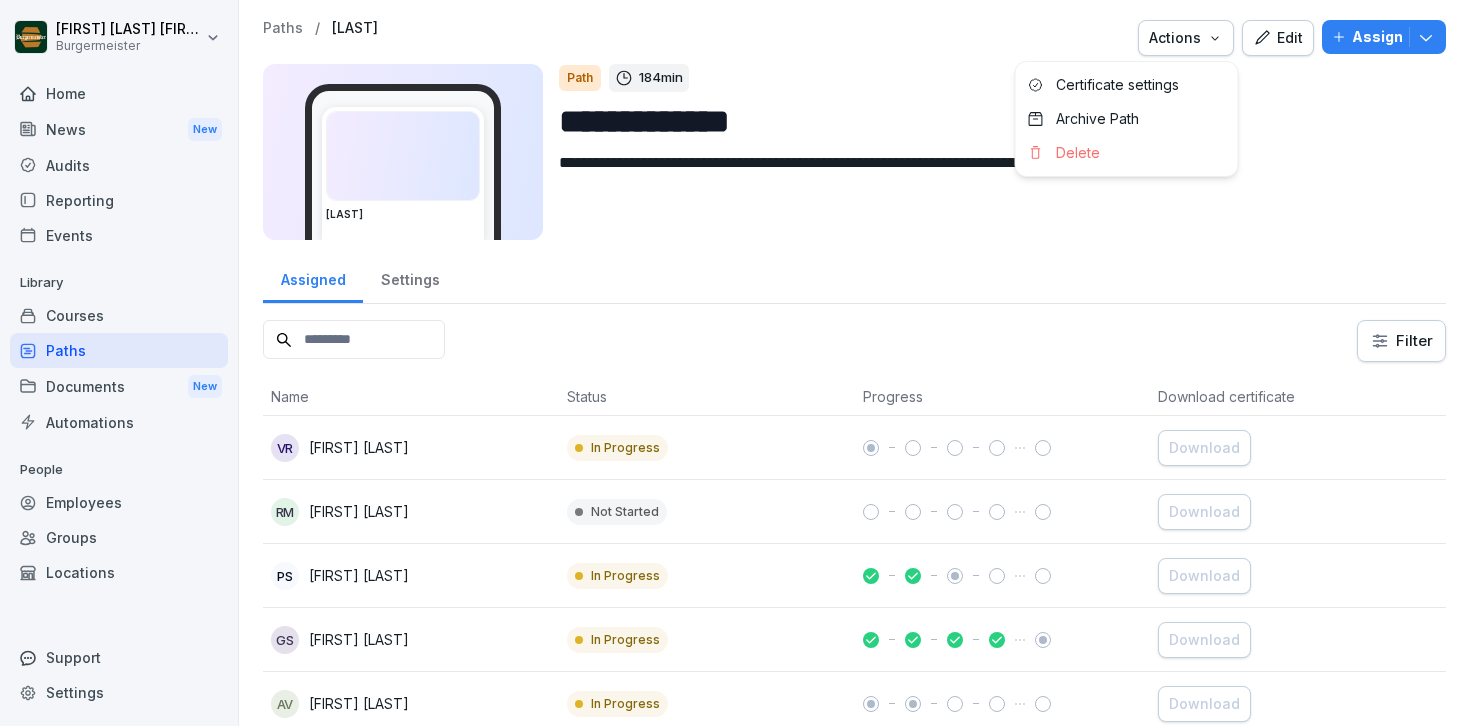 click on "Edit" at bounding box center [1278, 38] 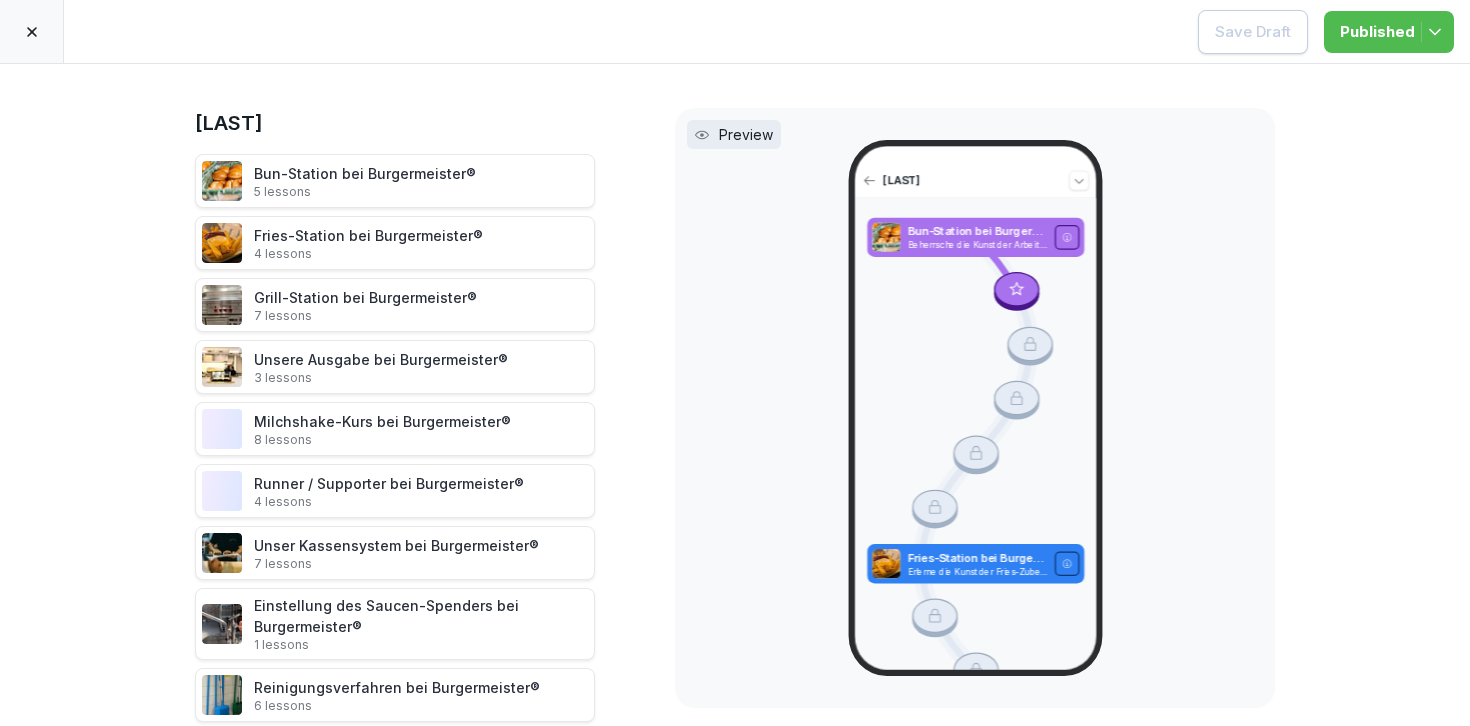 scroll, scrollTop: 144, scrollLeft: 0, axis: vertical 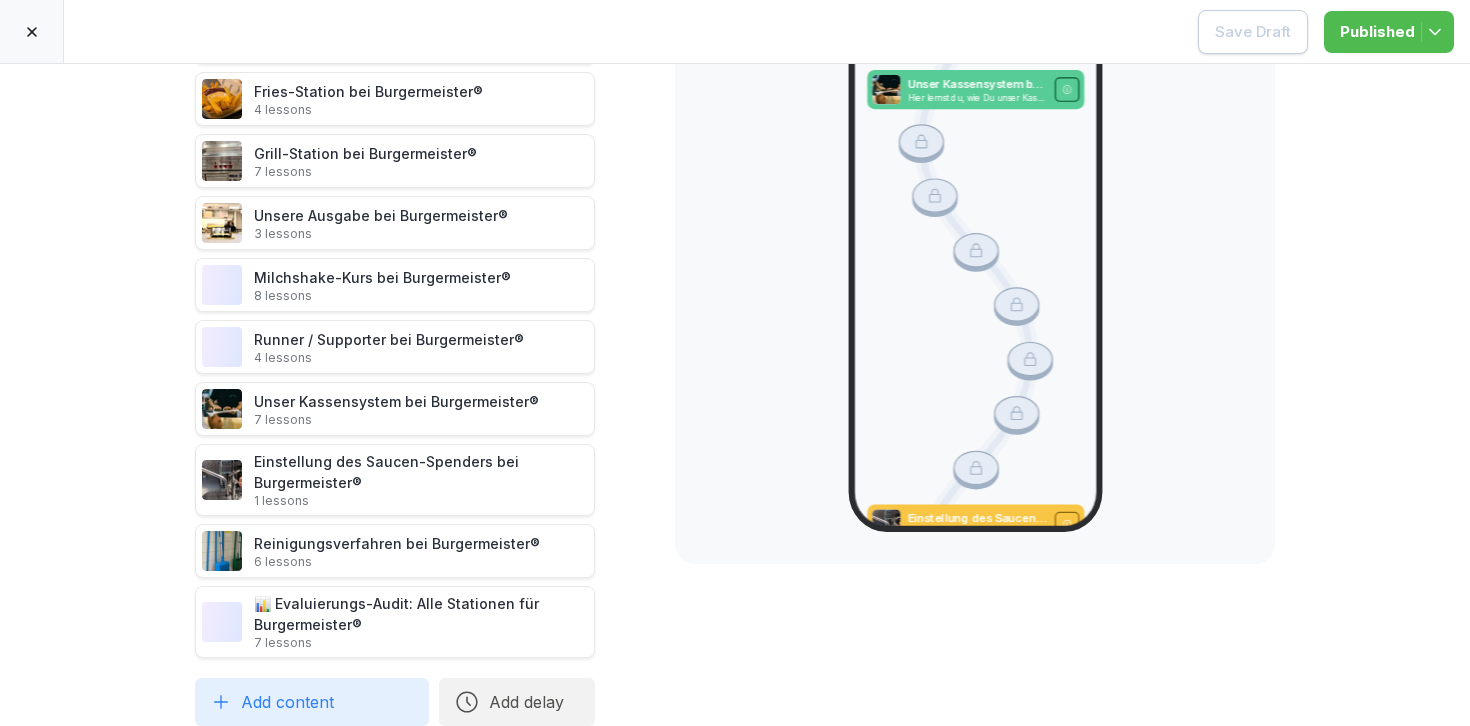 click on "7 lessons" at bounding box center [365, 172] 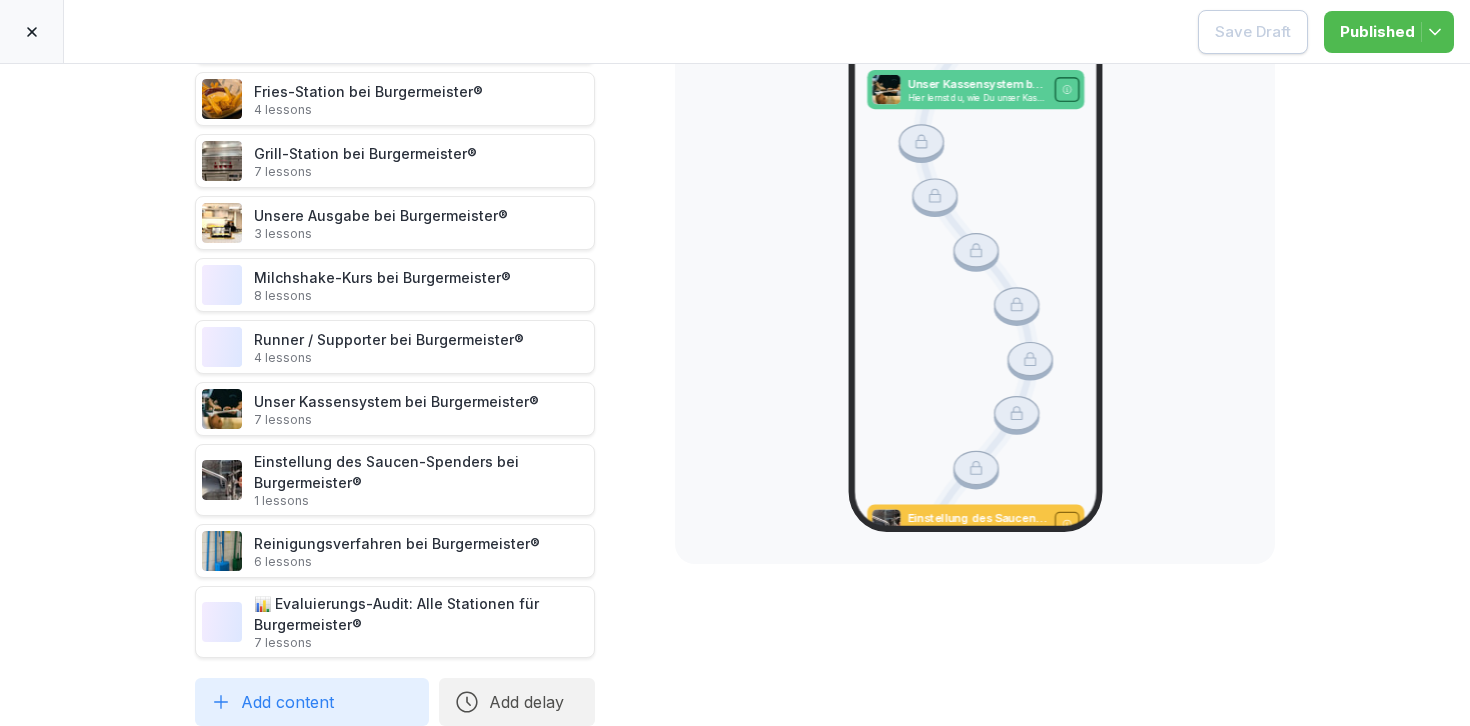 click on "7 lessons" at bounding box center [365, 172] 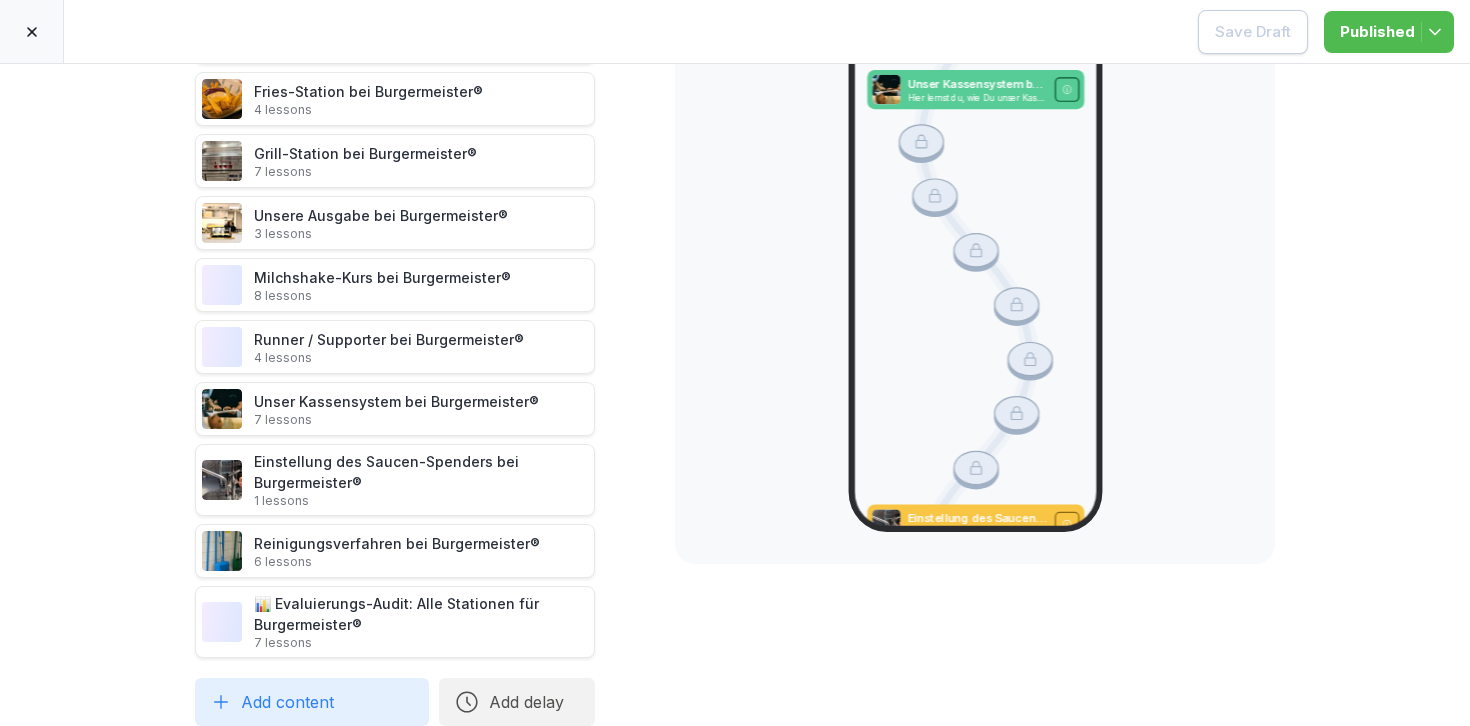 click on "Grill-Station bei Burgermeister® 7 lessons" at bounding box center [365, 161] 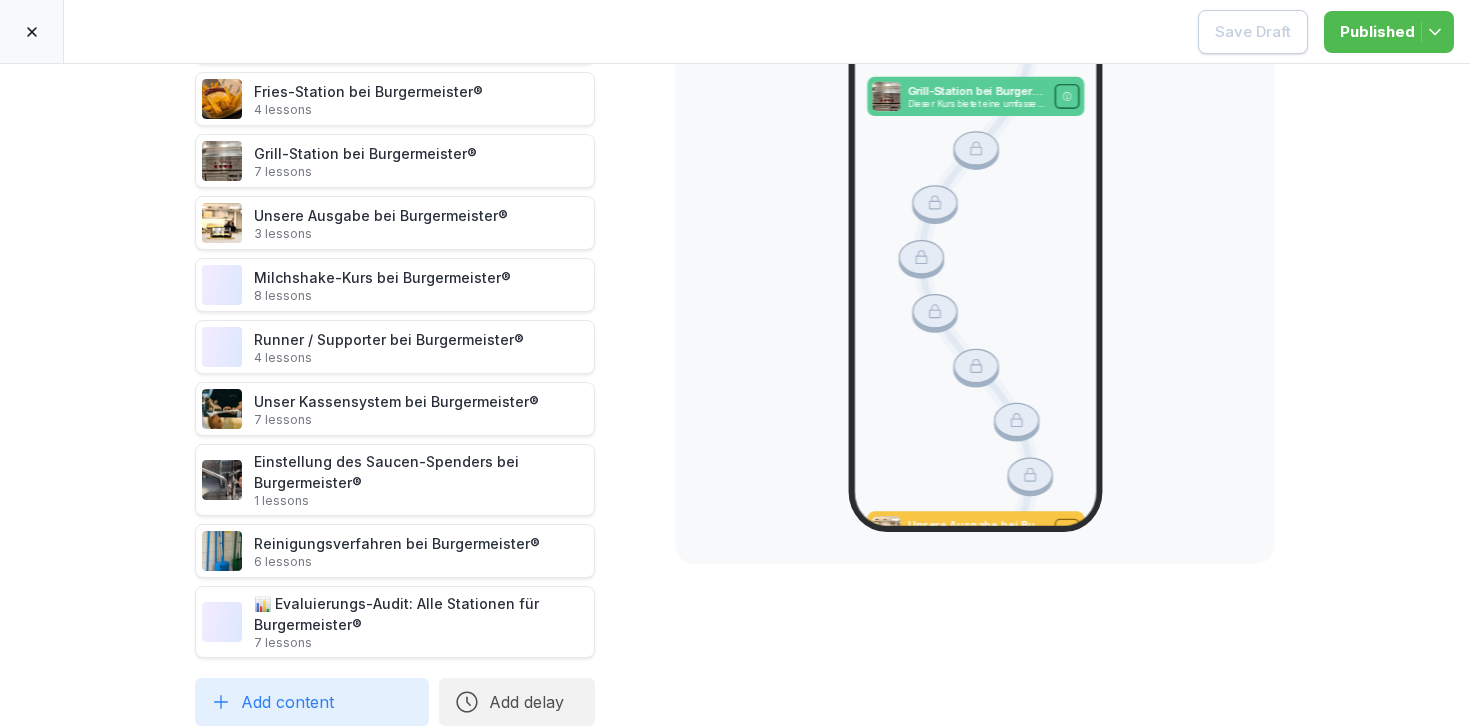 scroll, scrollTop: 839, scrollLeft: 0, axis: vertical 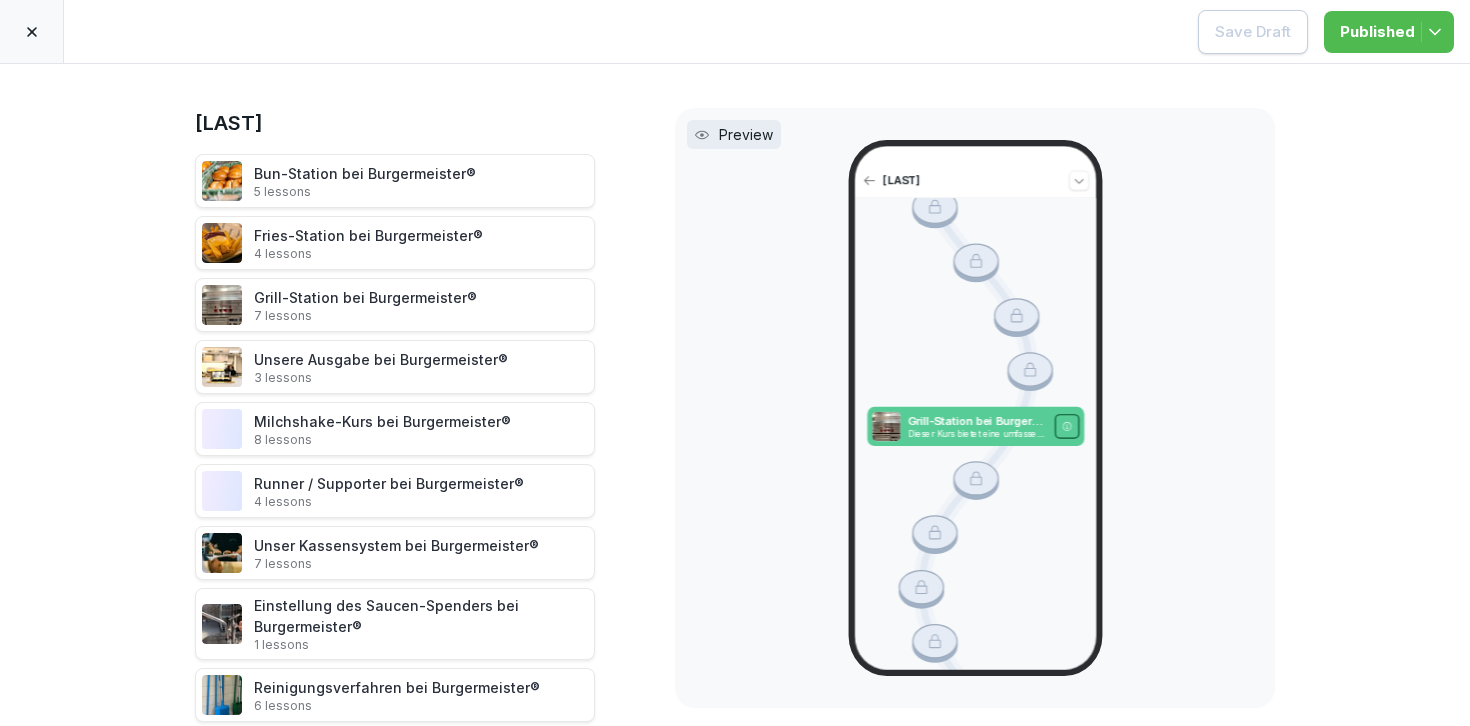 click on "Grill-Station bei Burgermeister®" at bounding box center [977, 421] 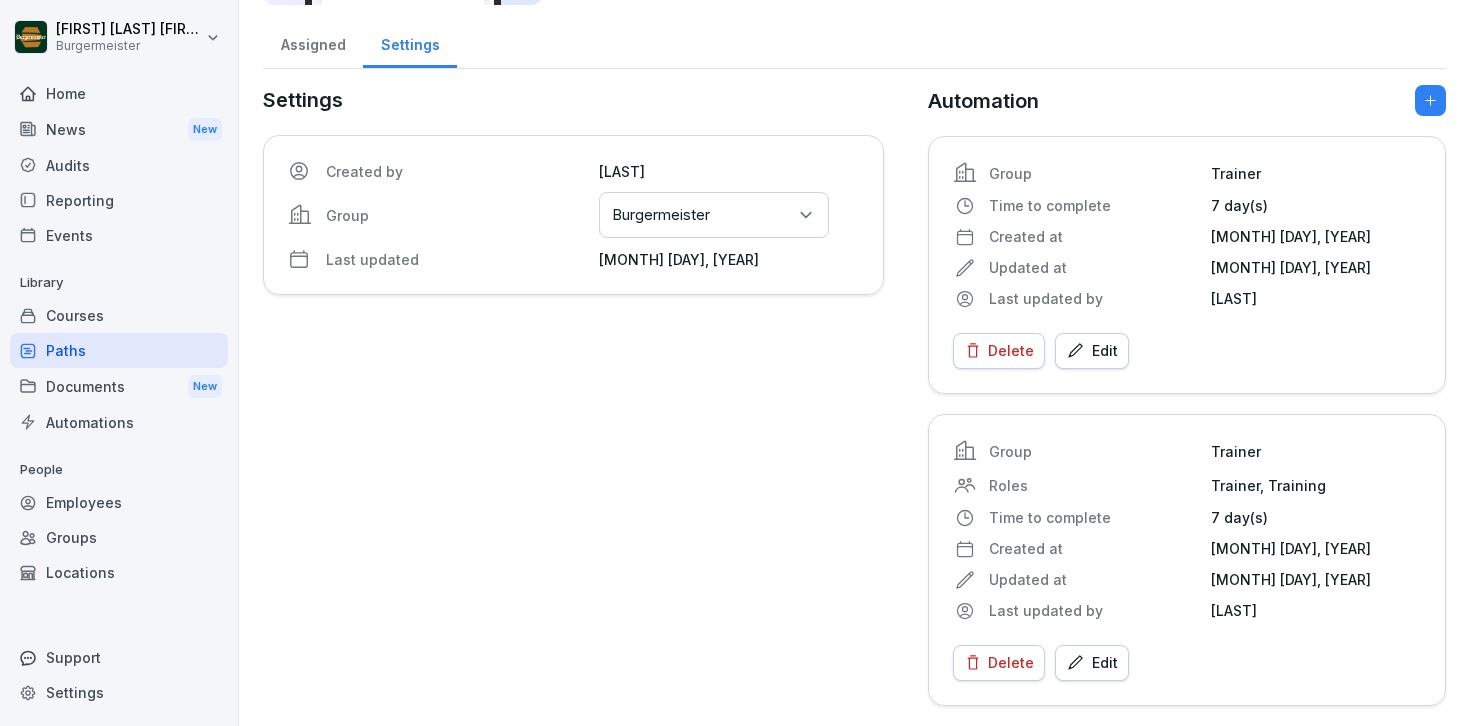 scroll, scrollTop: 0, scrollLeft: 0, axis: both 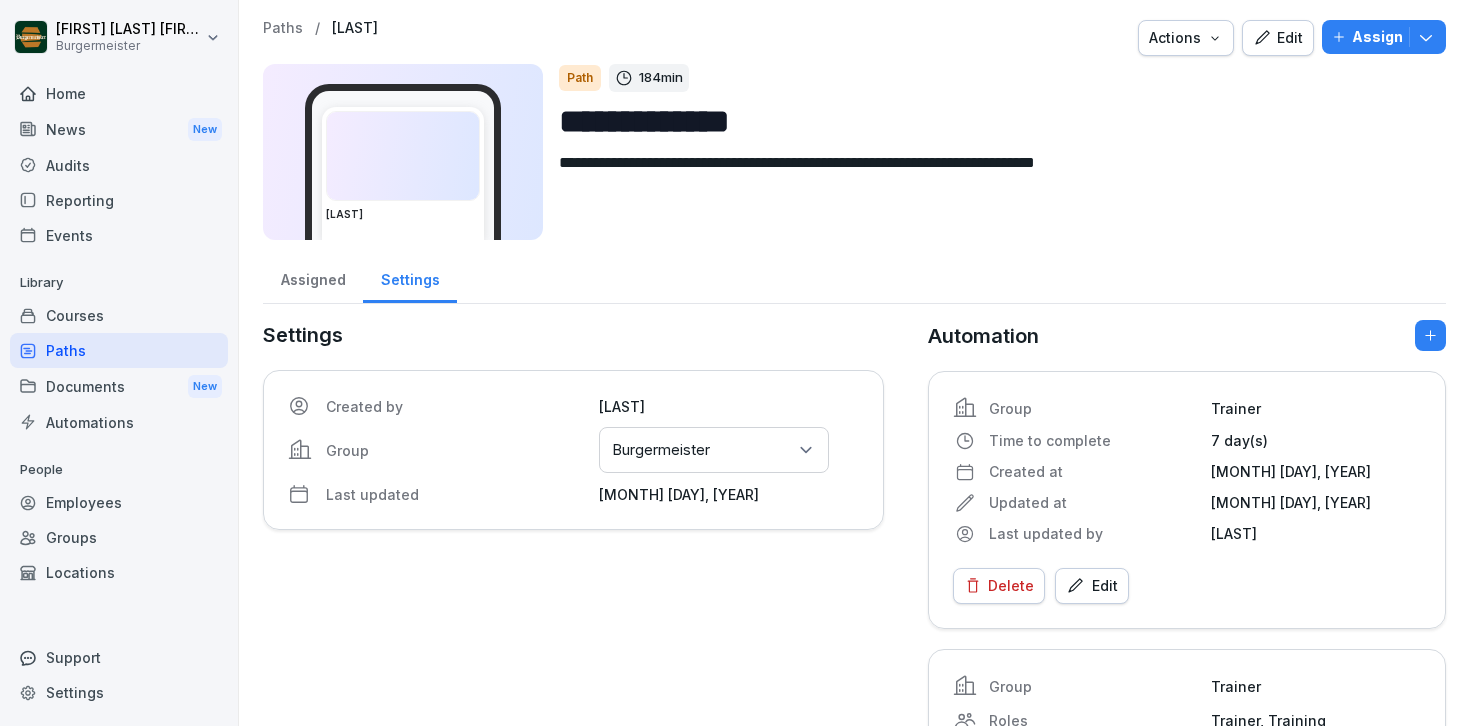 click on "Paths" at bounding box center [283, 28] 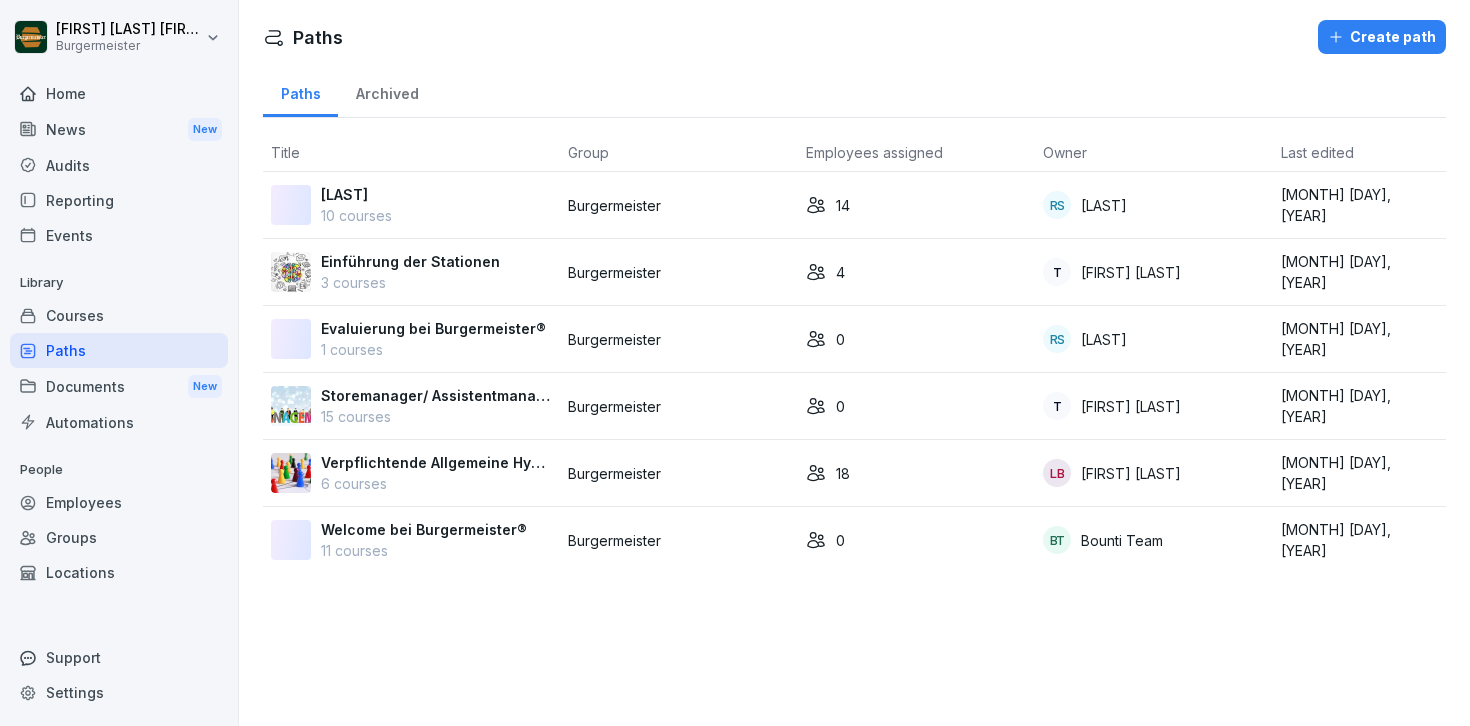 click on "Cebo Prüfung  10 courses" at bounding box center [411, 205] 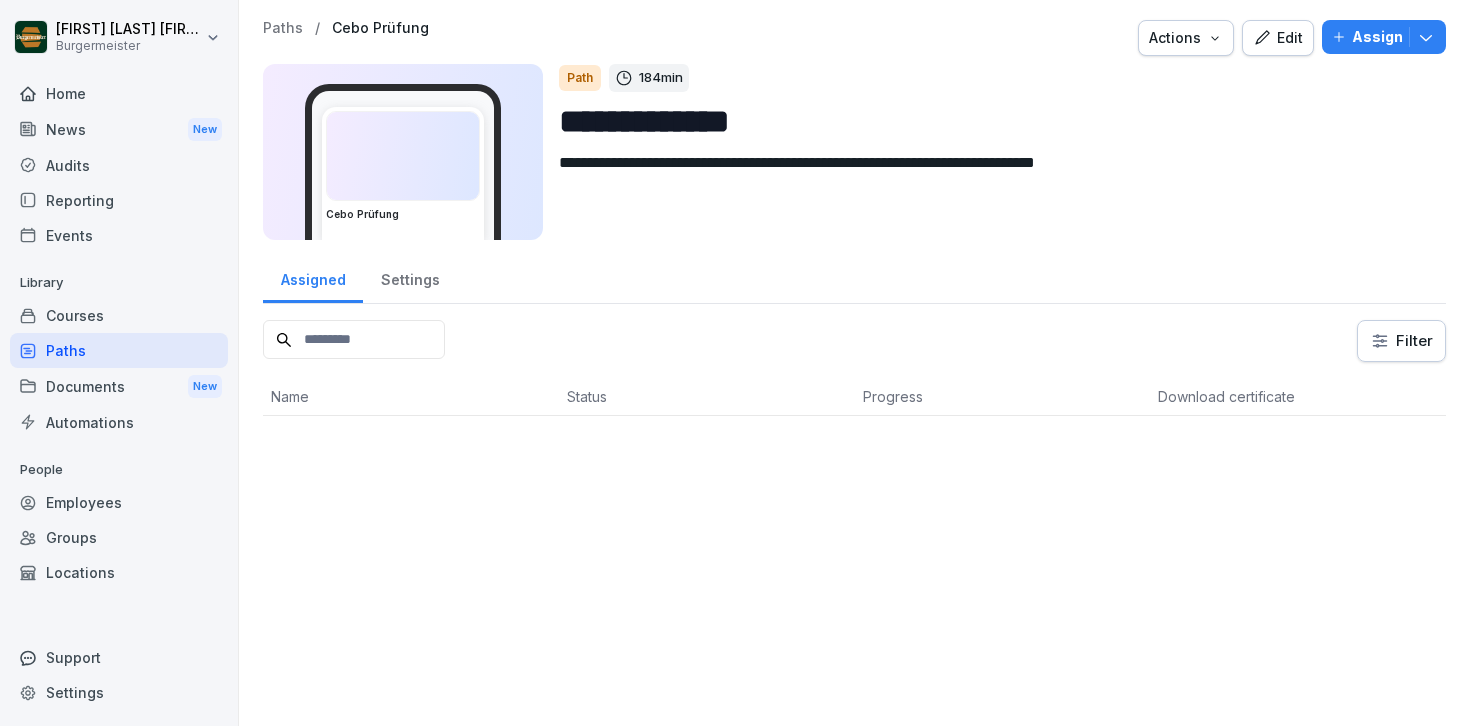 scroll, scrollTop: 0, scrollLeft: 0, axis: both 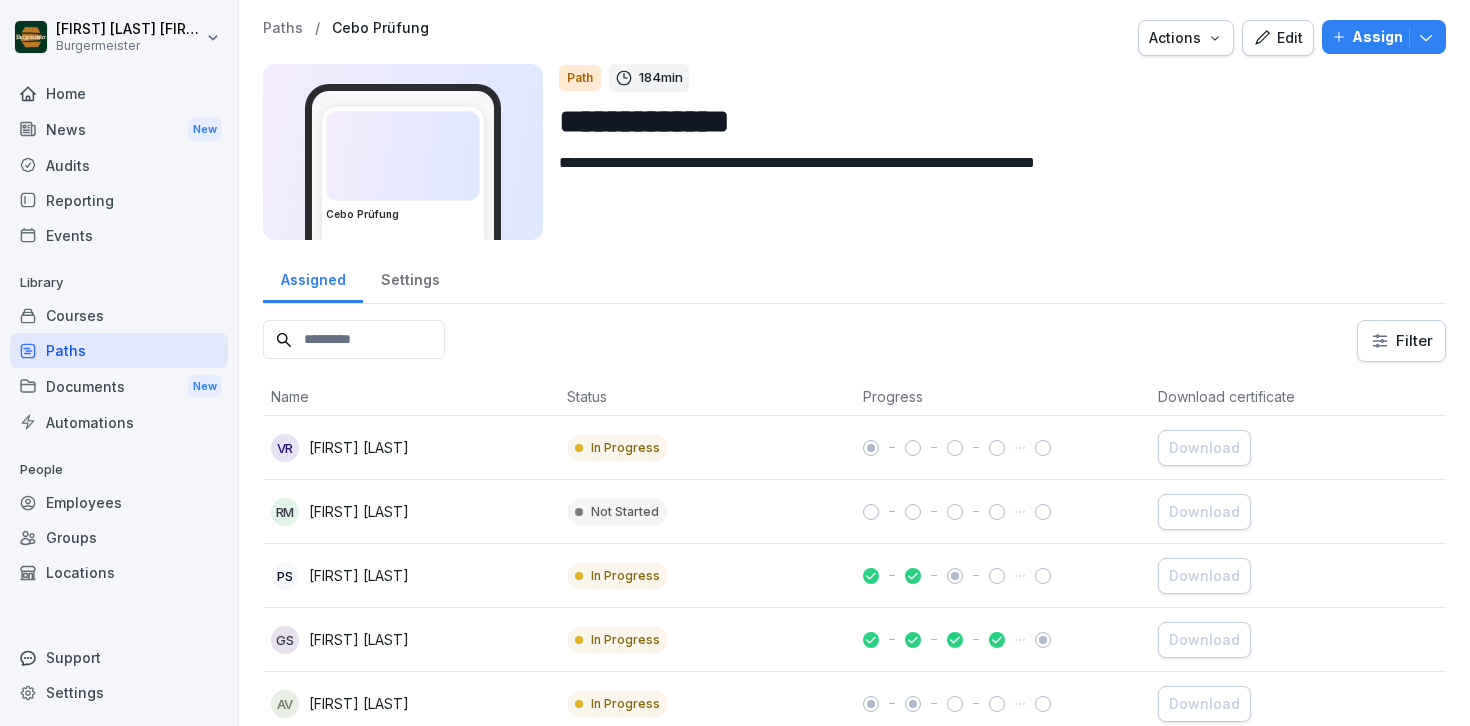 click on "Settings" at bounding box center (410, 277) 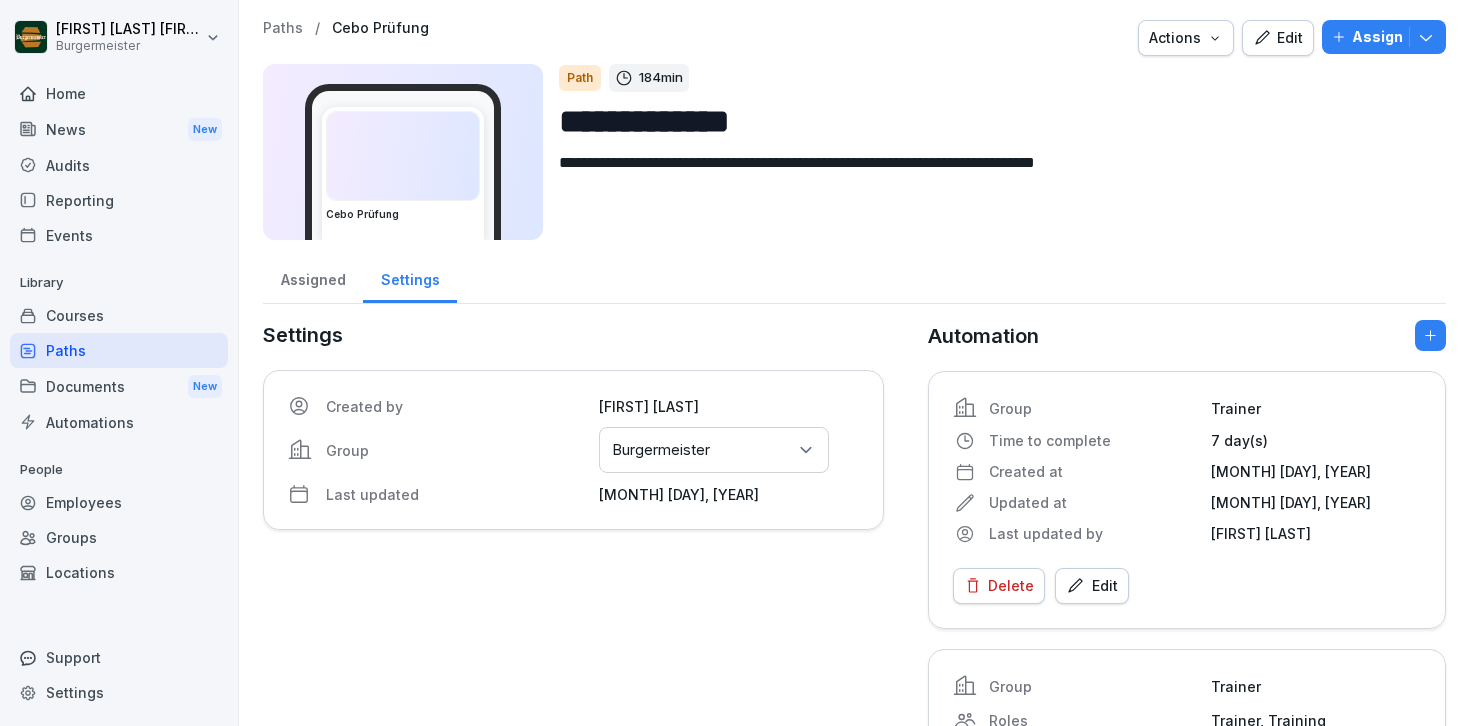 click on "Assigned" at bounding box center [313, 277] 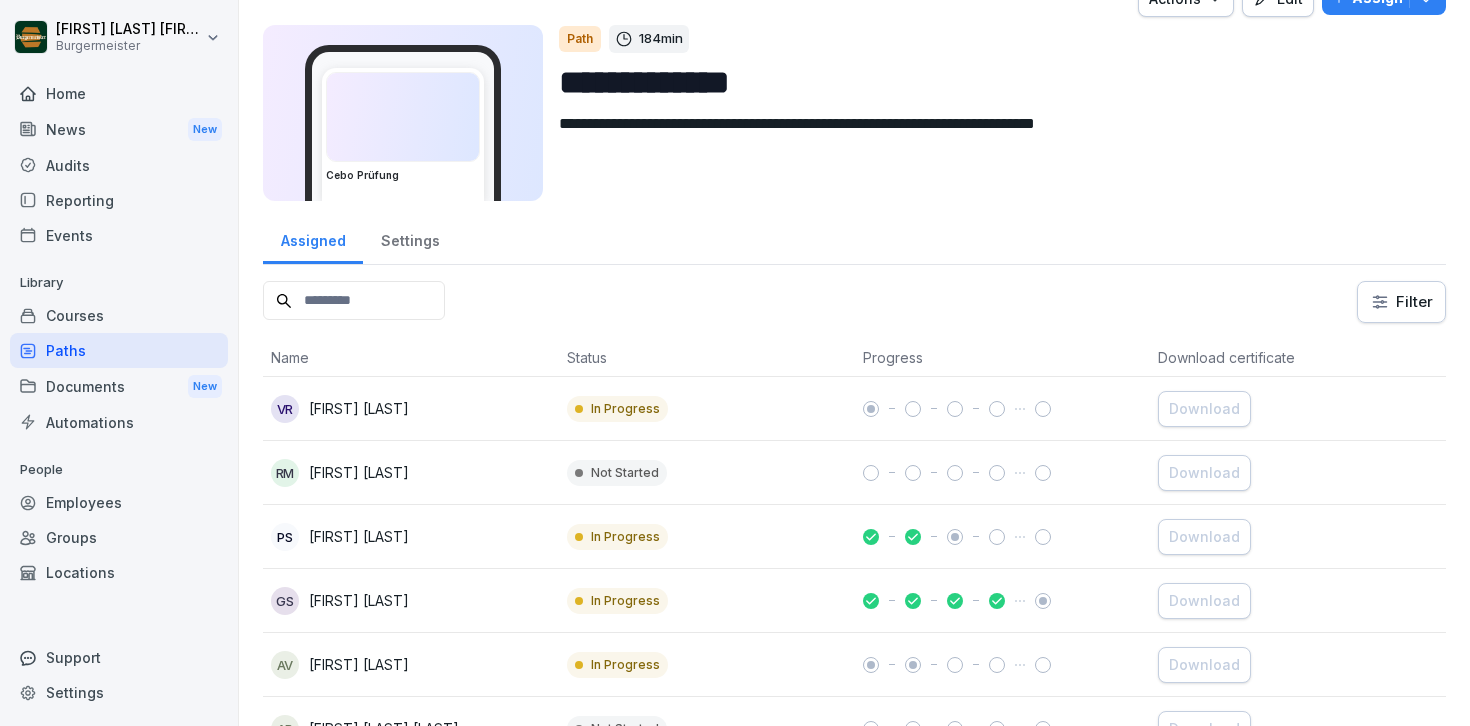 scroll, scrollTop: 0, scrollLeft: 0, axis: both 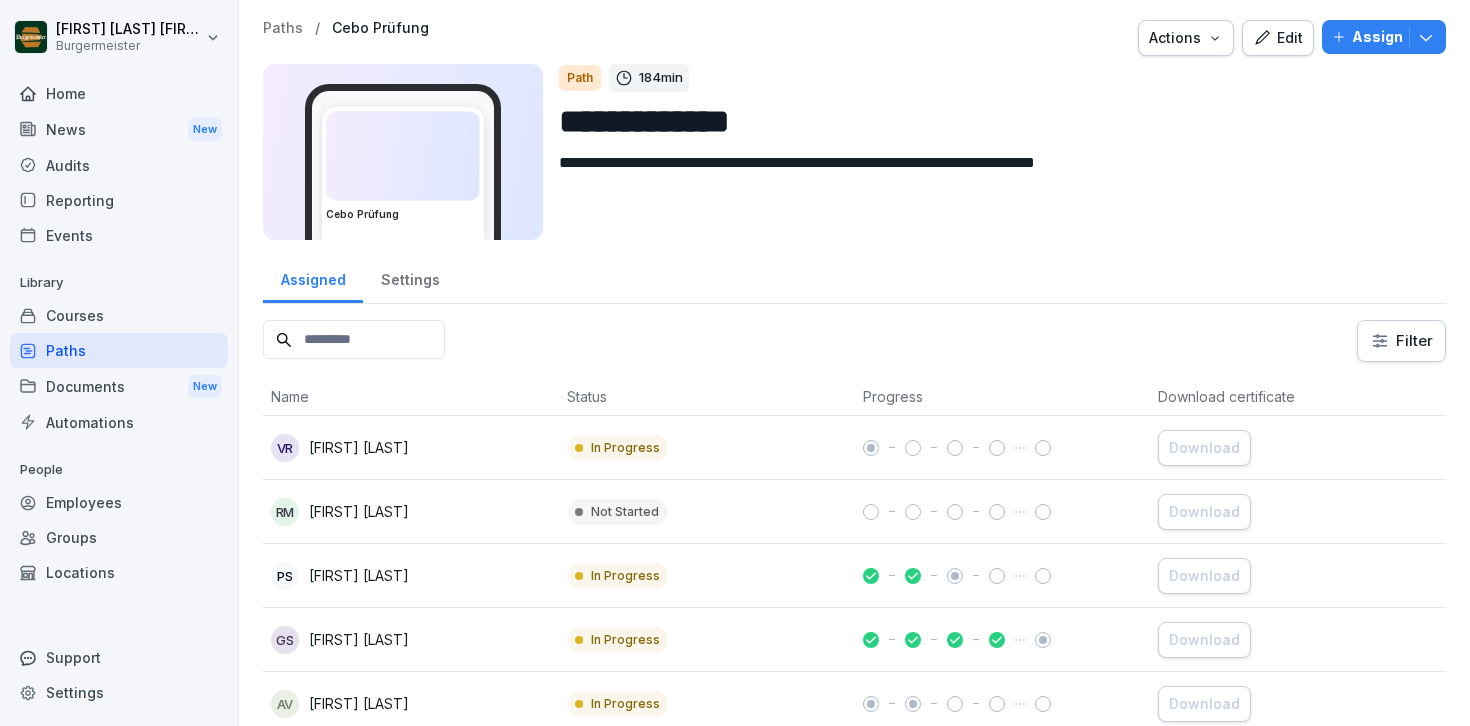 click 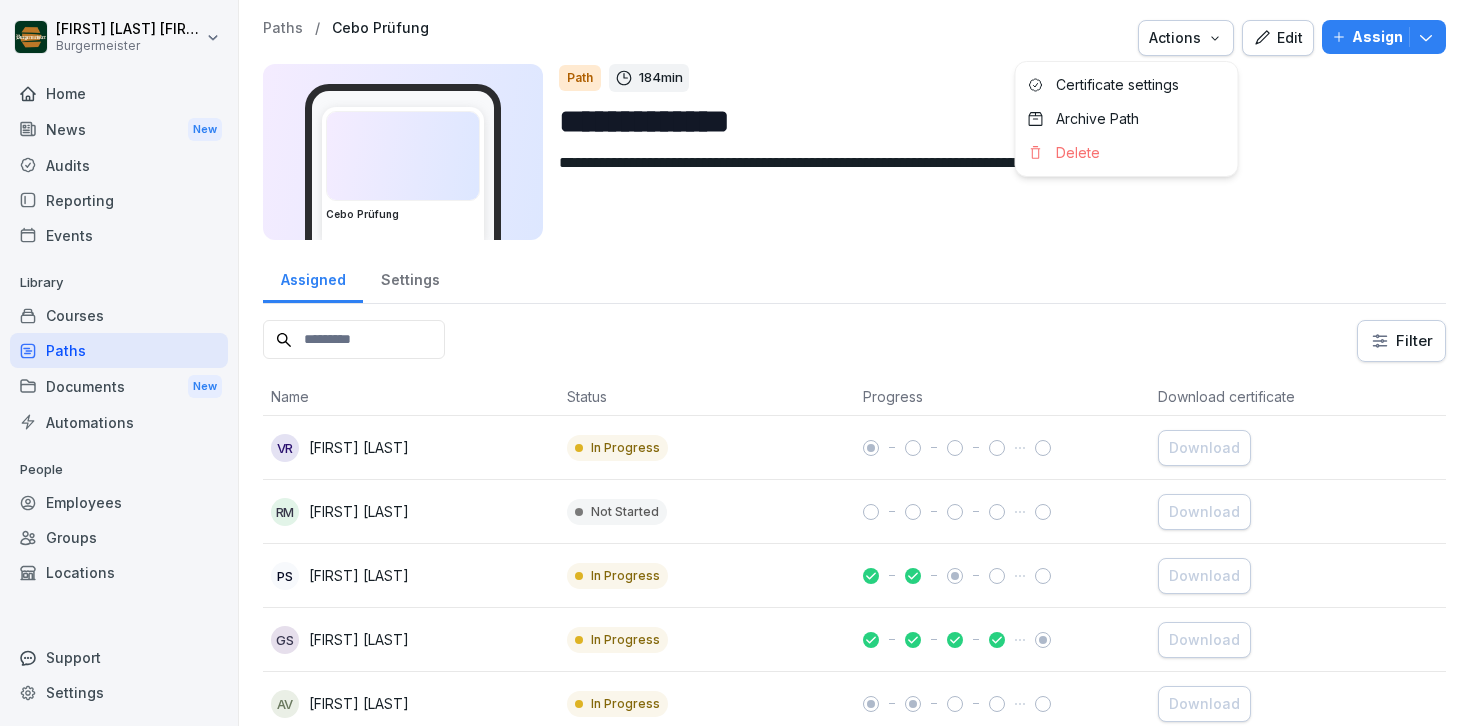 click on "**********" at bounding box center [735, 363] 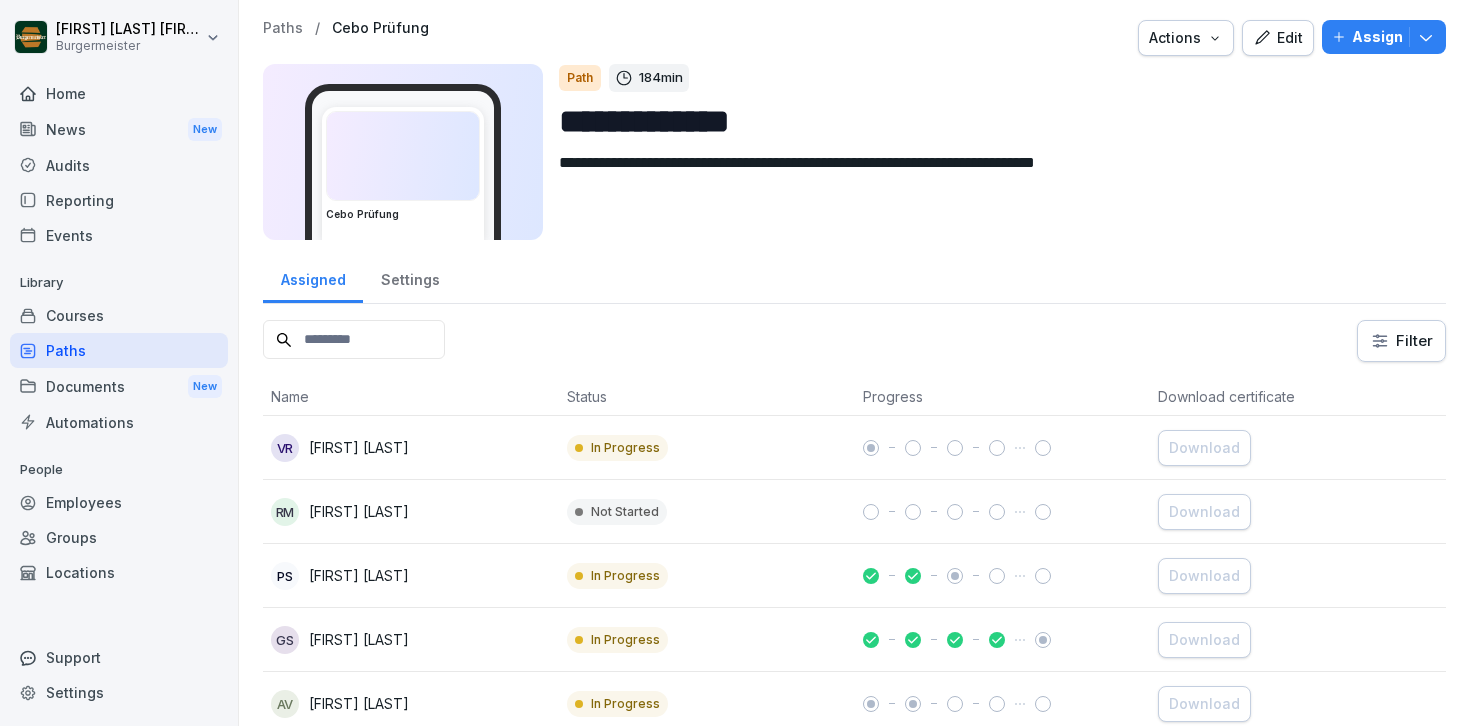 click on "Edit" at bounding box center (1278, 38) 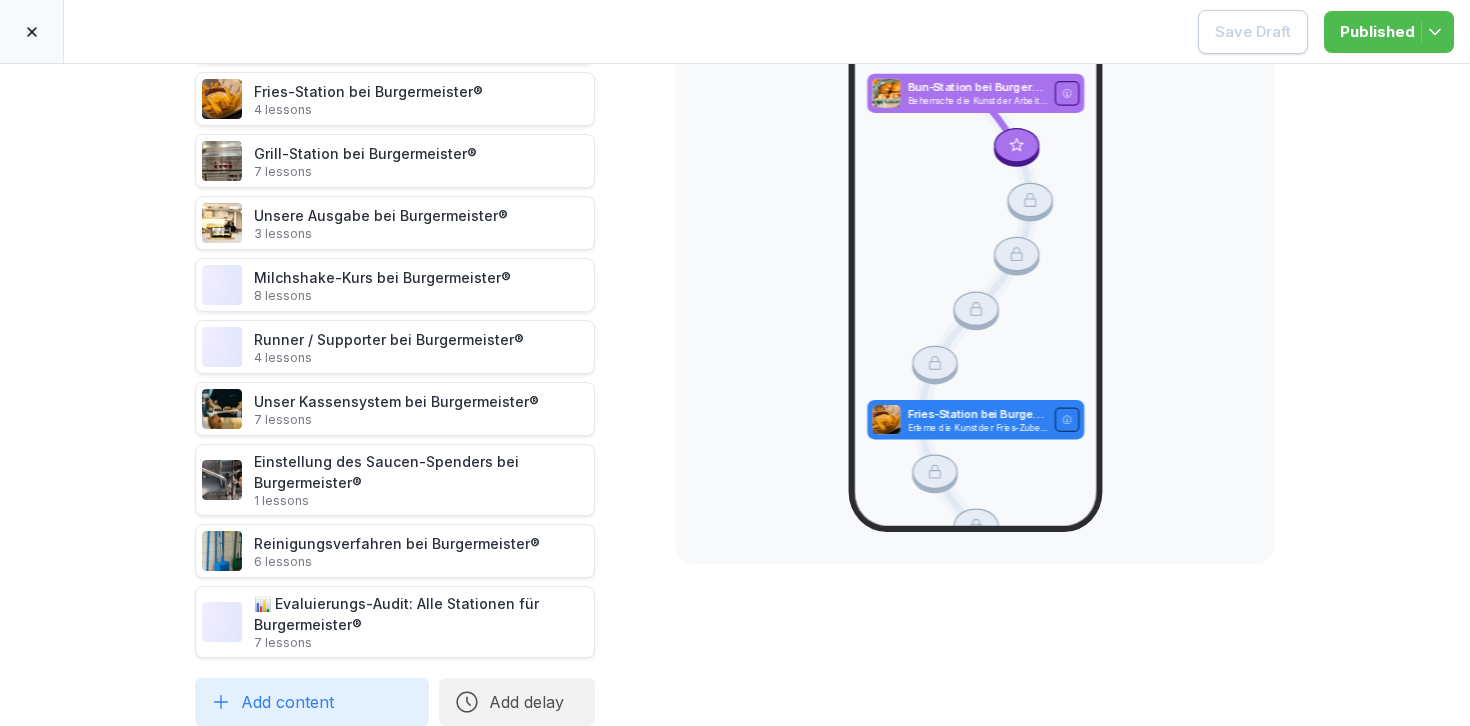 scroll, scrollTop: 0, scrollLeft: 0, axis: both 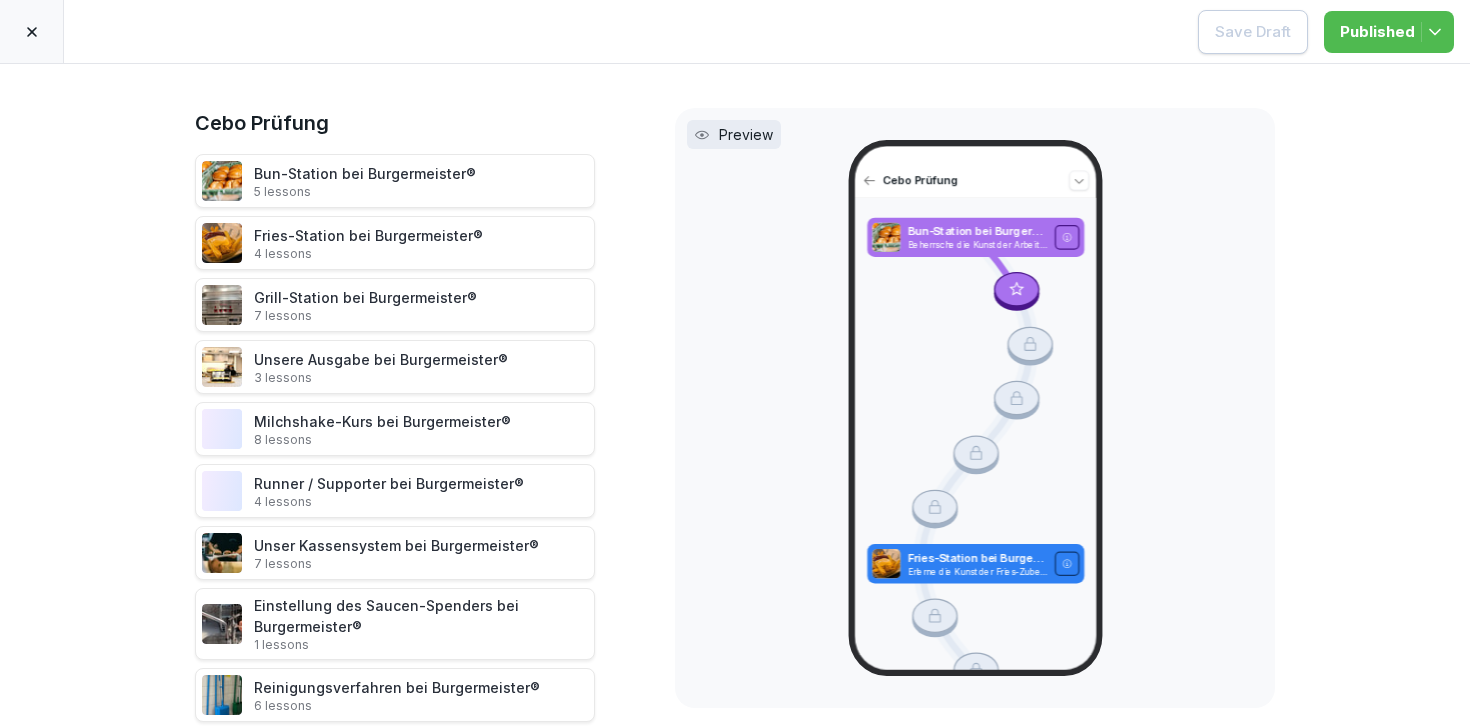 click on "Preview" at bounding box center (734, 134) 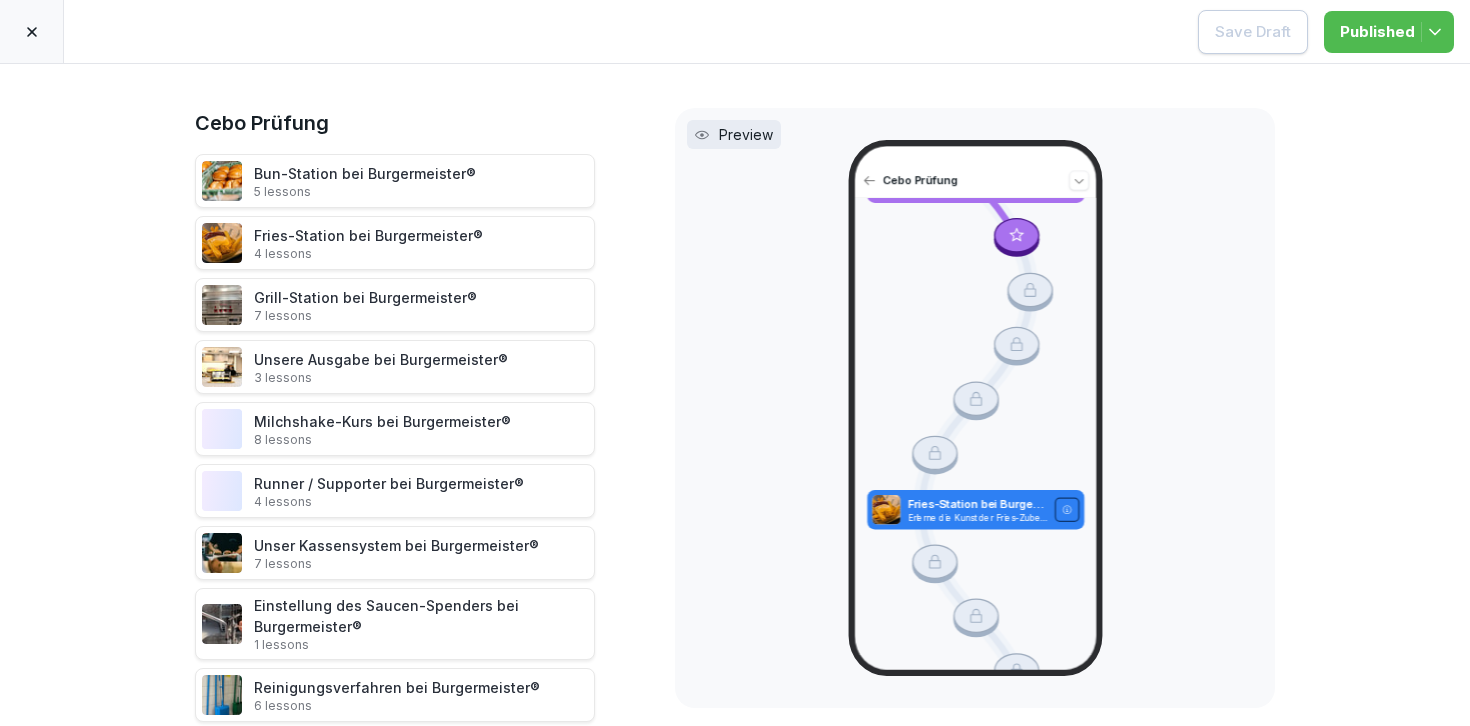scroll, scrollTop: 55, scrollLeft: 0, axis: vertical 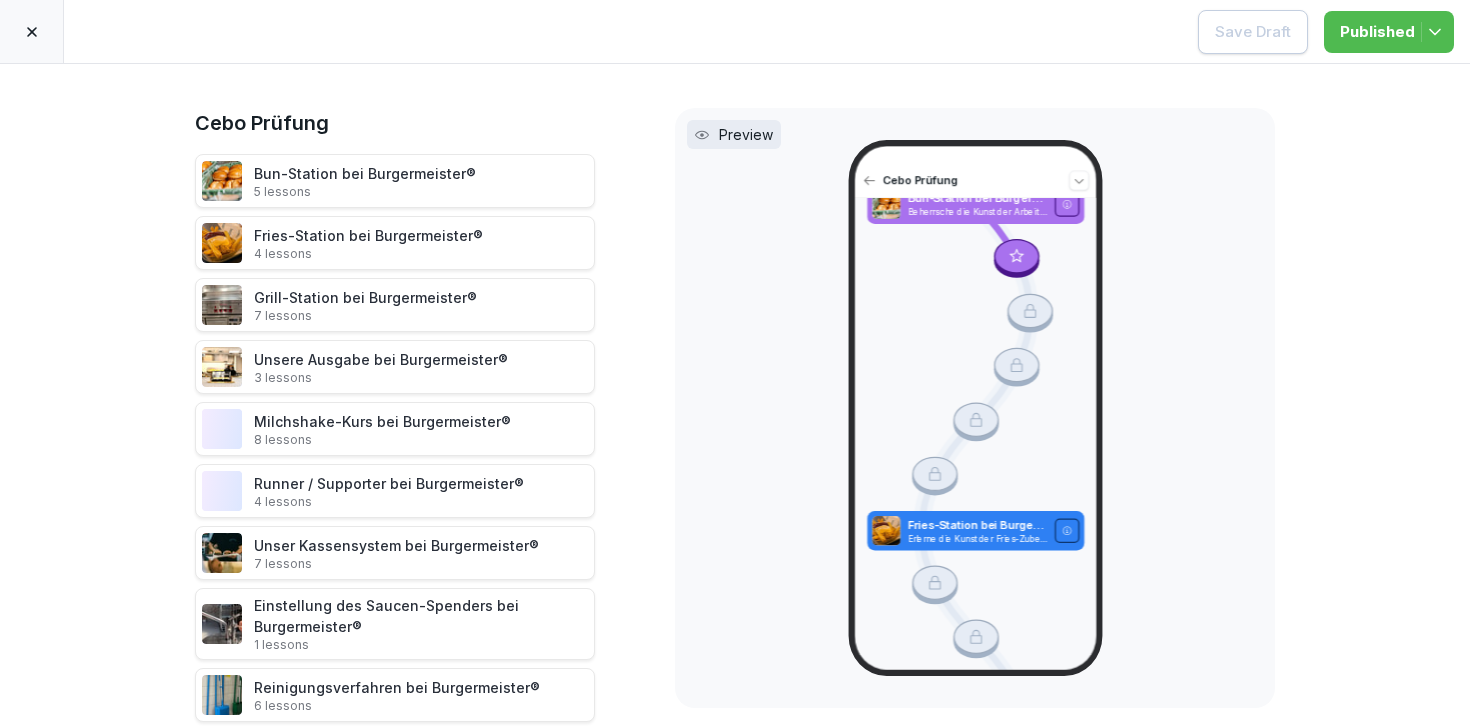 click on "Beherrsche die Kunst der Arbeit an der Brötchenstation in einem Burger-Restaurant, vom Buttern und Toasten der Brötchen bis zum Zusammenstellen der perfekten Burger." at bounding box center (977, 211) 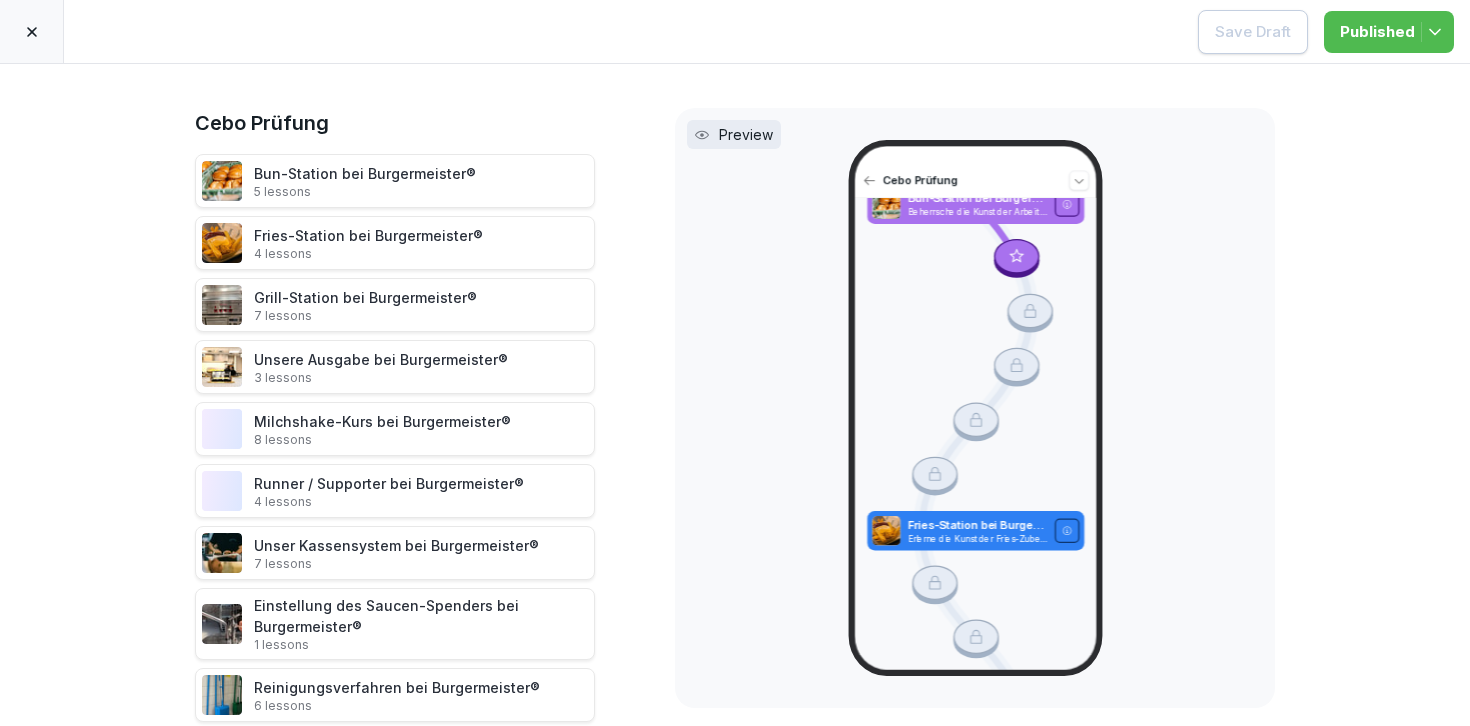 click on "7 lessons" at bounding box center (365, 316) 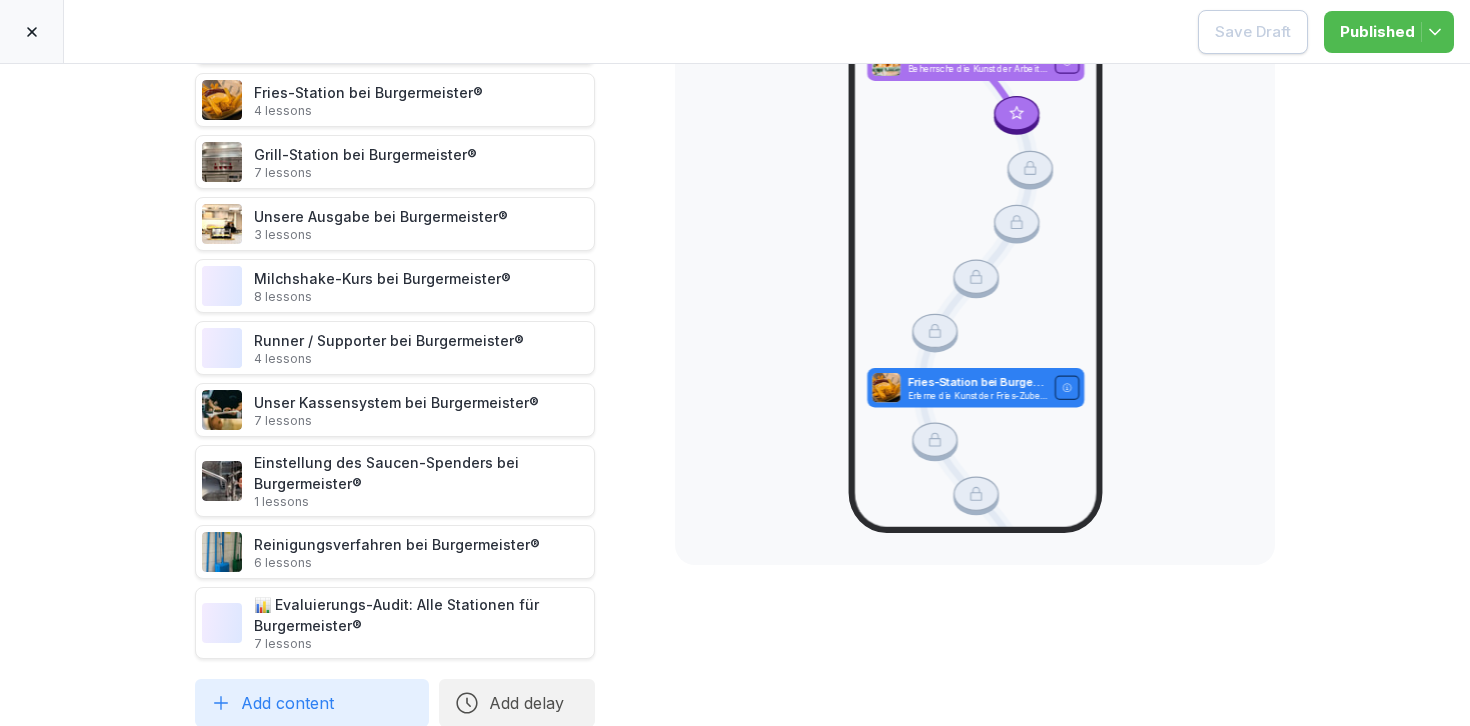scroll, scrollTop: 144, scrollLeft: 0, axis: vertical 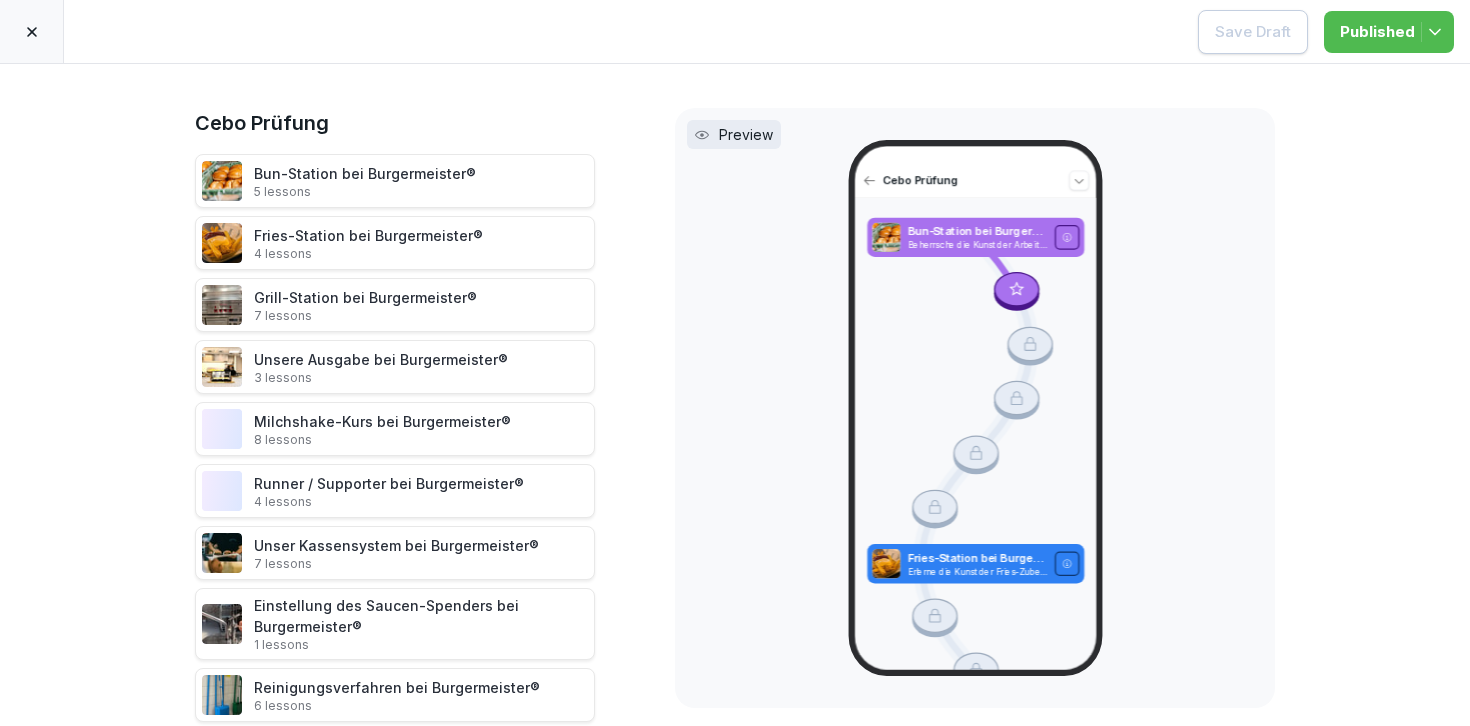 click at bounding box center (32, 31) 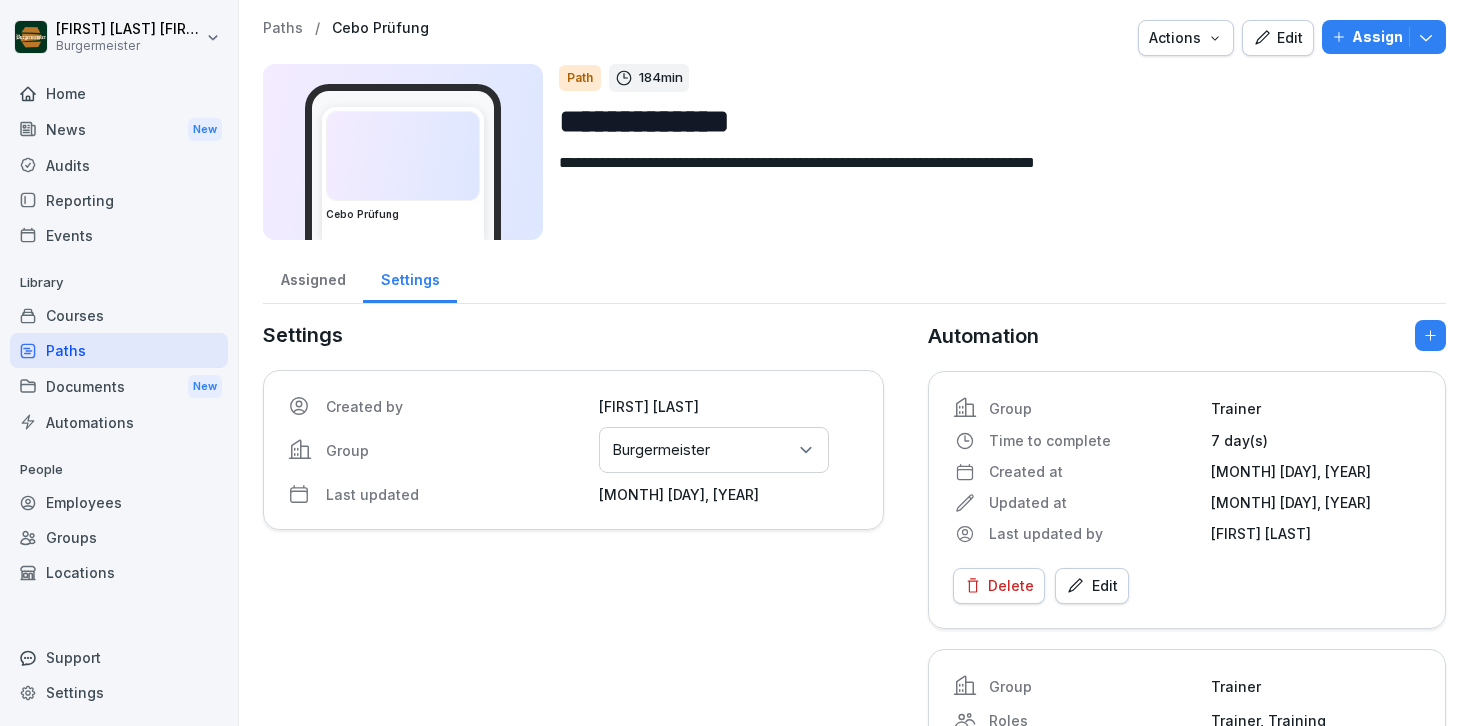 click on "Assigned" at bounding box center [313, 277] 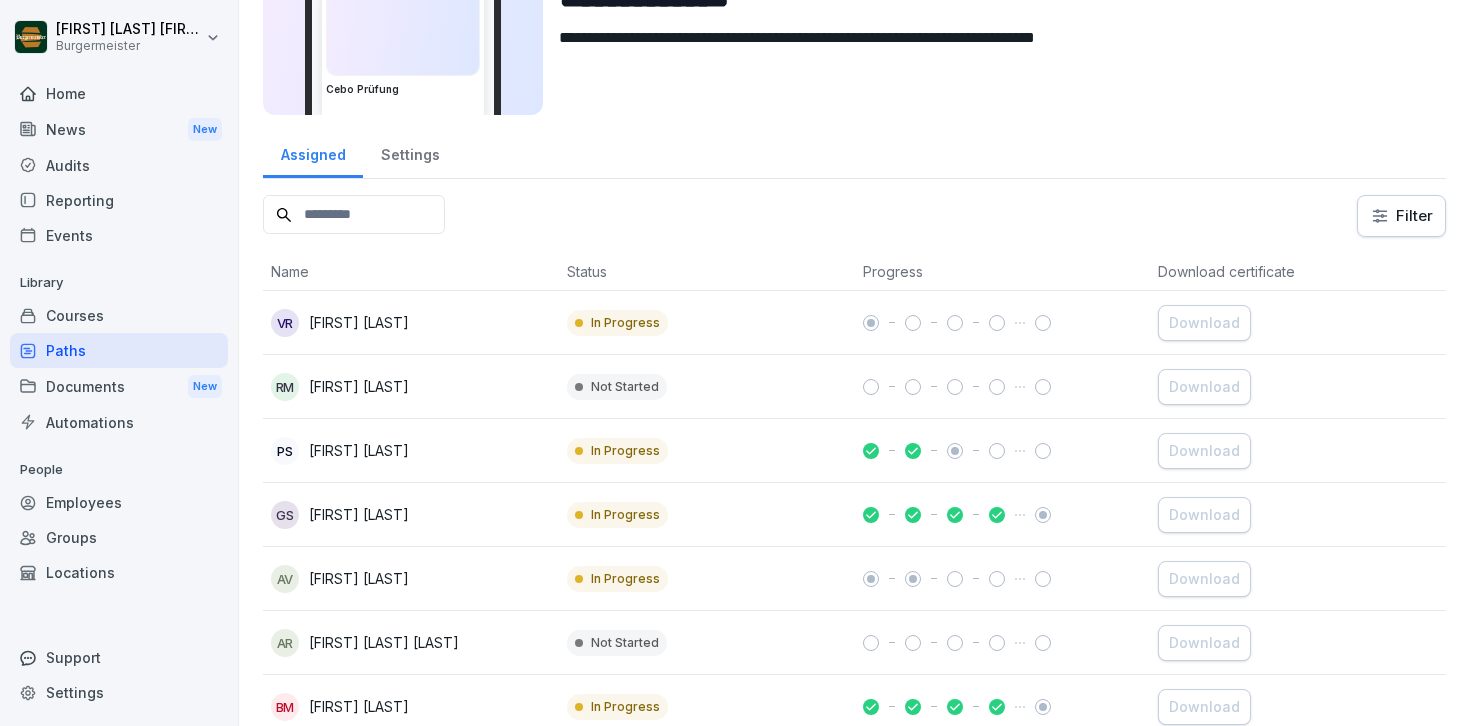 scroll, scrollTop: 0, scrollLeft: 0, axis: both 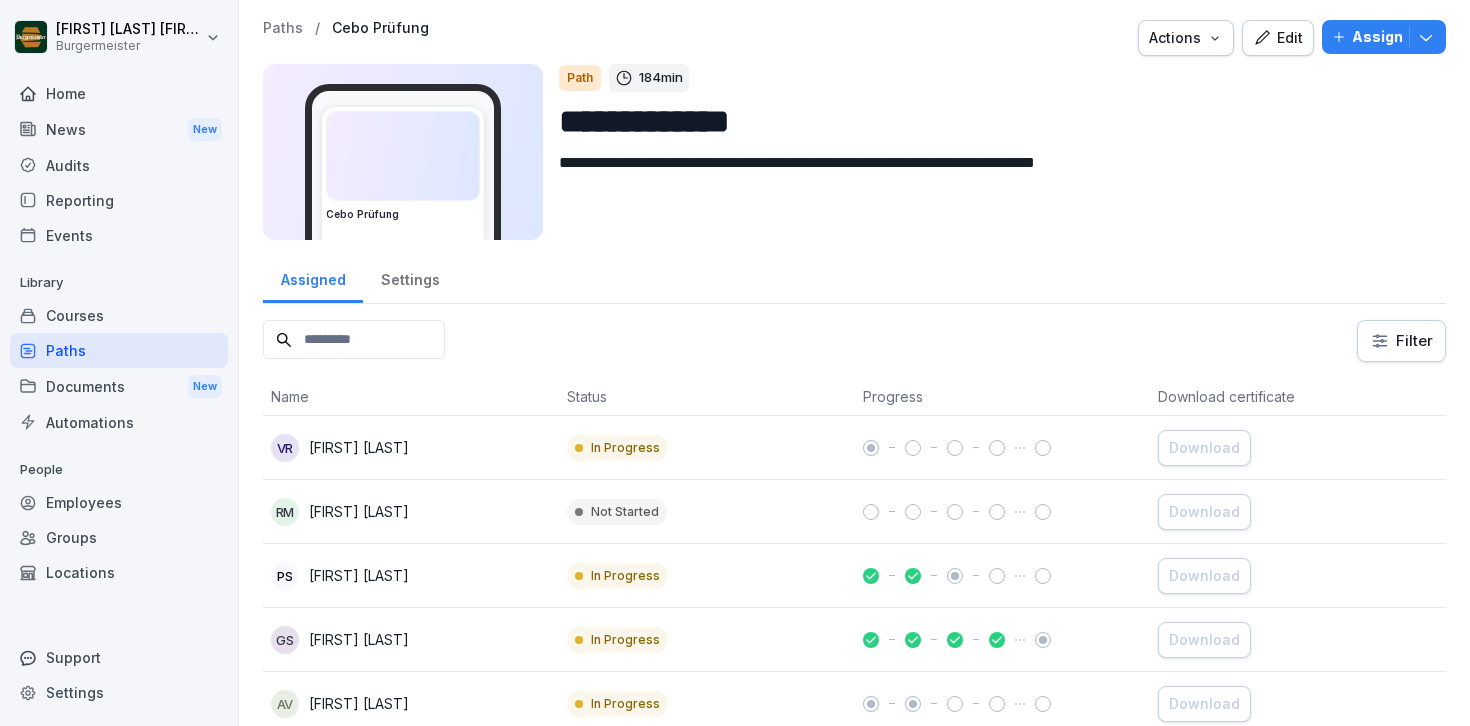 click on "Paths" at bounding box center [283, 28] 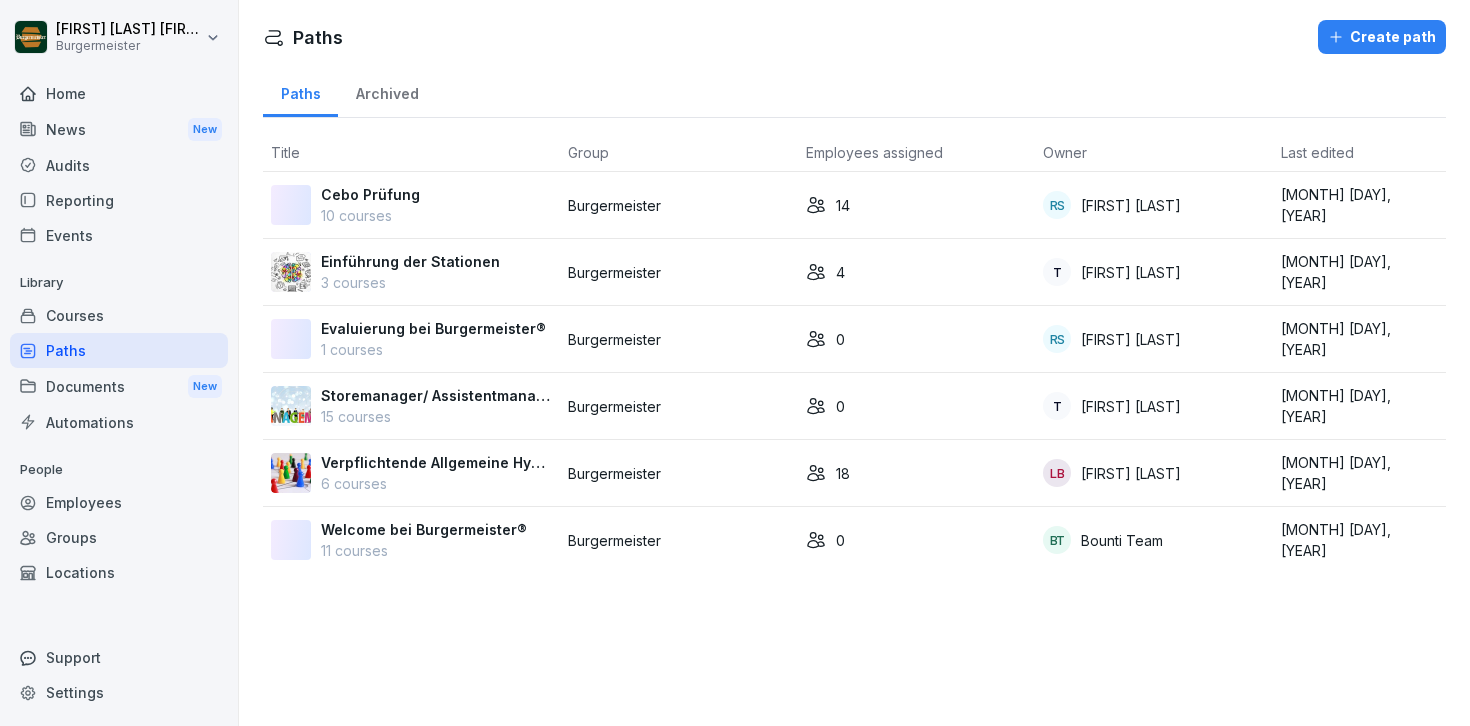 click on "Courses" at bounding box center (119, 315) 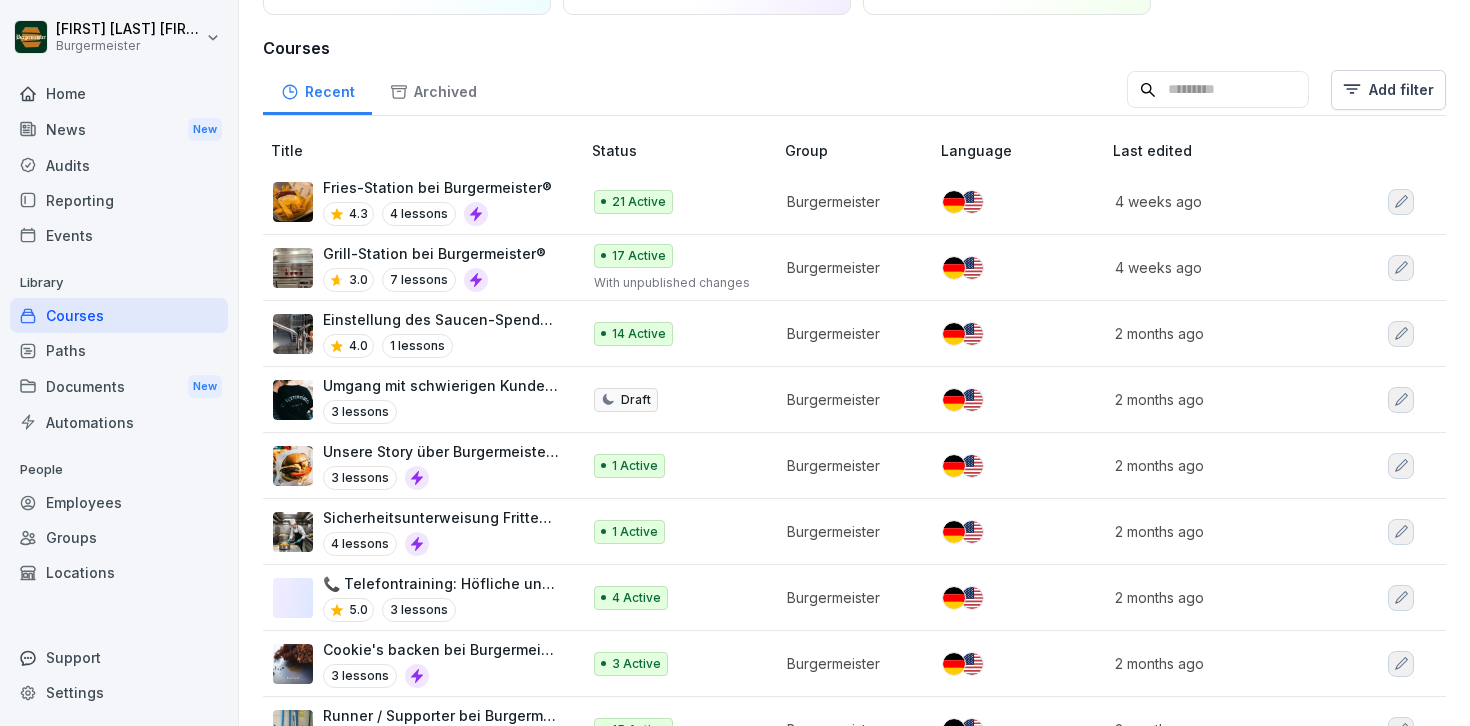 scroll, scrollTop: 154, scrollLeft: 0, axis: vertical 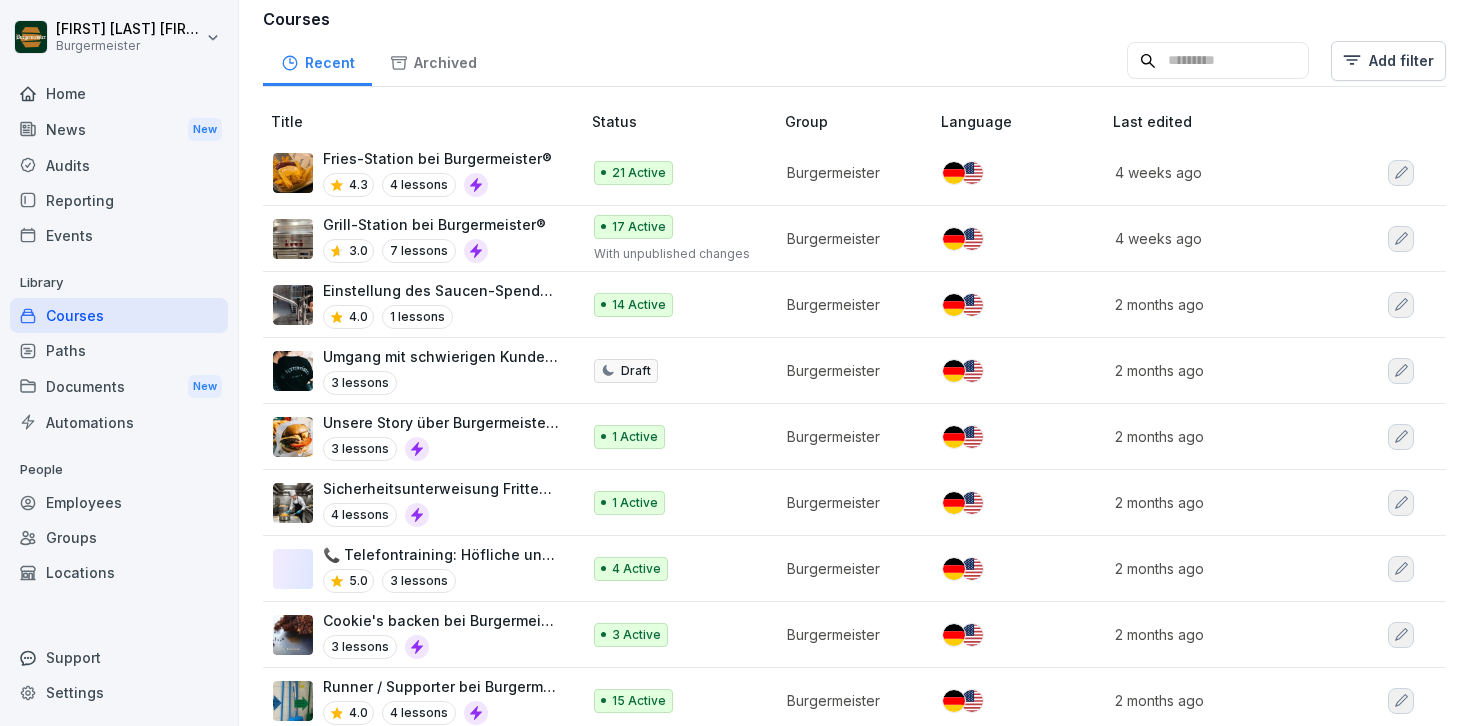 click on "4.3 4 lessons" at bounding box center [437, 185] 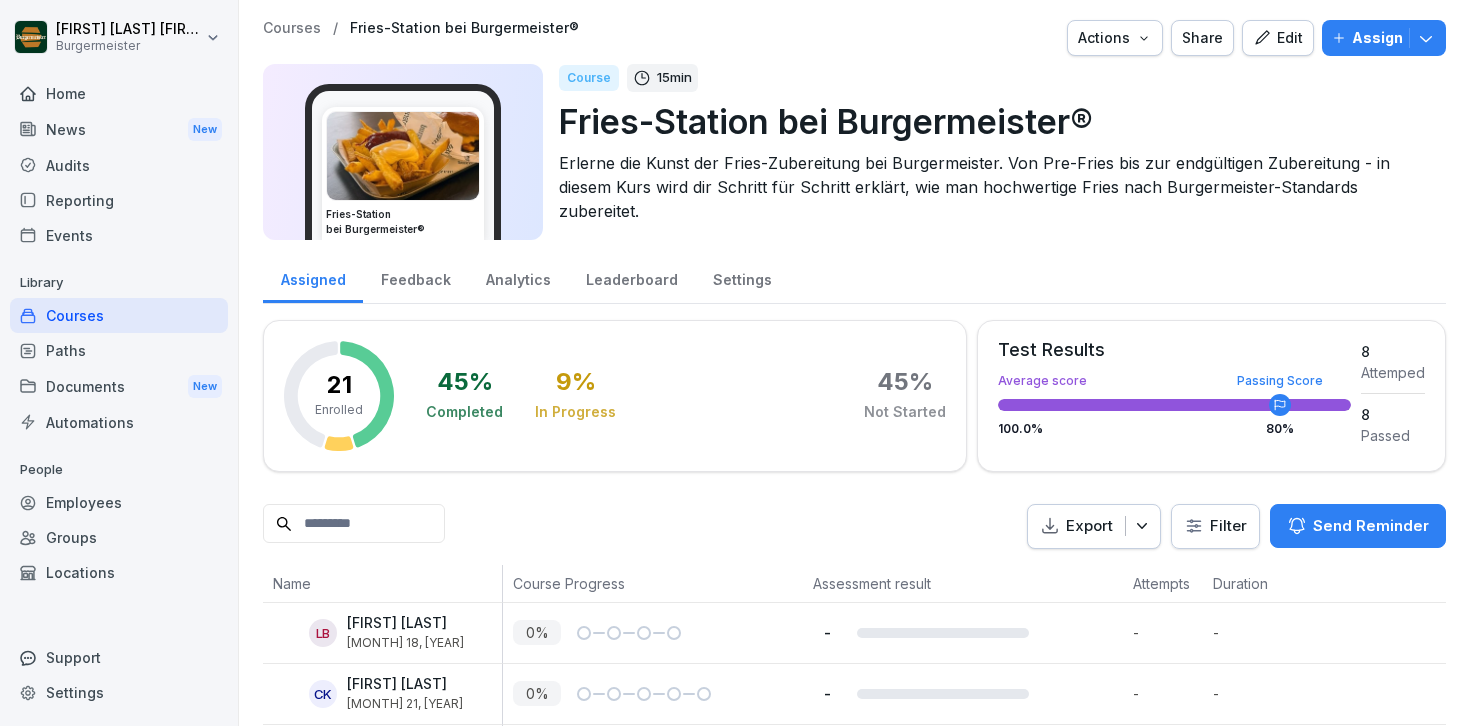 scroll, scrollTop: 0, scrollLeft: 0, axis: both 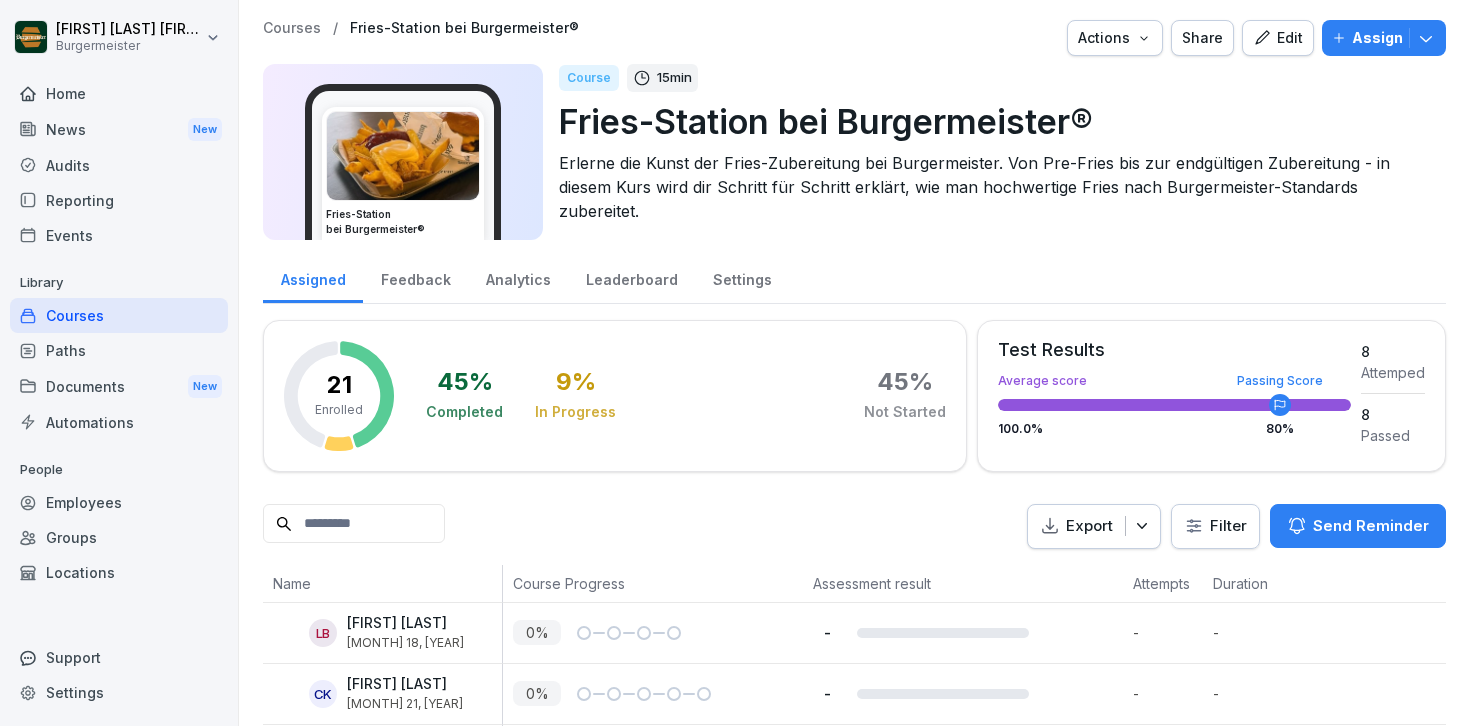 click on "Juan Jose   Leonardi Gonzalez Burgermeister Home News New Audits Reporting Events Library Courses Paths Documents New Automations People Employees Groups Locations Support Settings Courses /  Fries-Station bei Burgermeister® Actions   Share Edit Assign  Fries-Station bei Burgermeister® Course 15  min  Fries-Station bei Burgermeister® Erlerne die Kunst der Fries-Zubereitung bei Burgermeister. Von Pre-Fries bis zur endgültigen Zubereitung - in diesem Kurs wird  dir Schritt für Schritt erklärt, wie man hochwertige Fries nach Burgermeister-Standards zubereitet. Assigned Feedback Analytics Leaderboard Settings 21 Enrolled 45 % Completed 9 % In Progress 45 % Not Started Test Results Average score Passing Score 100.0 % 80 % 8 Attemped 8 Passed Export Filter Send Reminder Name Course Progress Assessment result Attempts Duration Last Activity LB Leander Brune Sep 18, 2024 0 % - - - Pending CK Cebo Karabelli Jun 21, 2025 0 % - - - Pending MA Mohammad Mishkat Hossain Asif Jul 4, 2025 100 % 90% 1 2 min, 8 sec BM %" at bounding box center (735, 363) 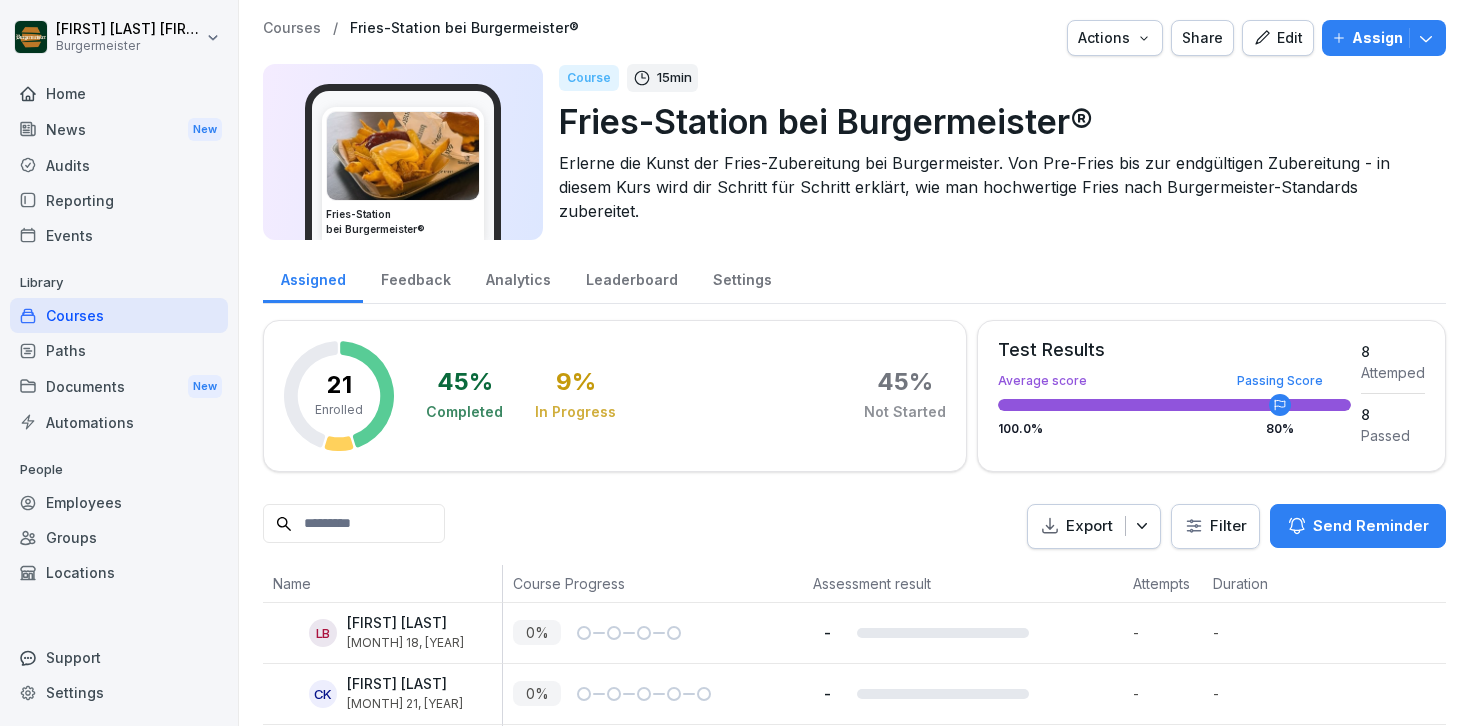click 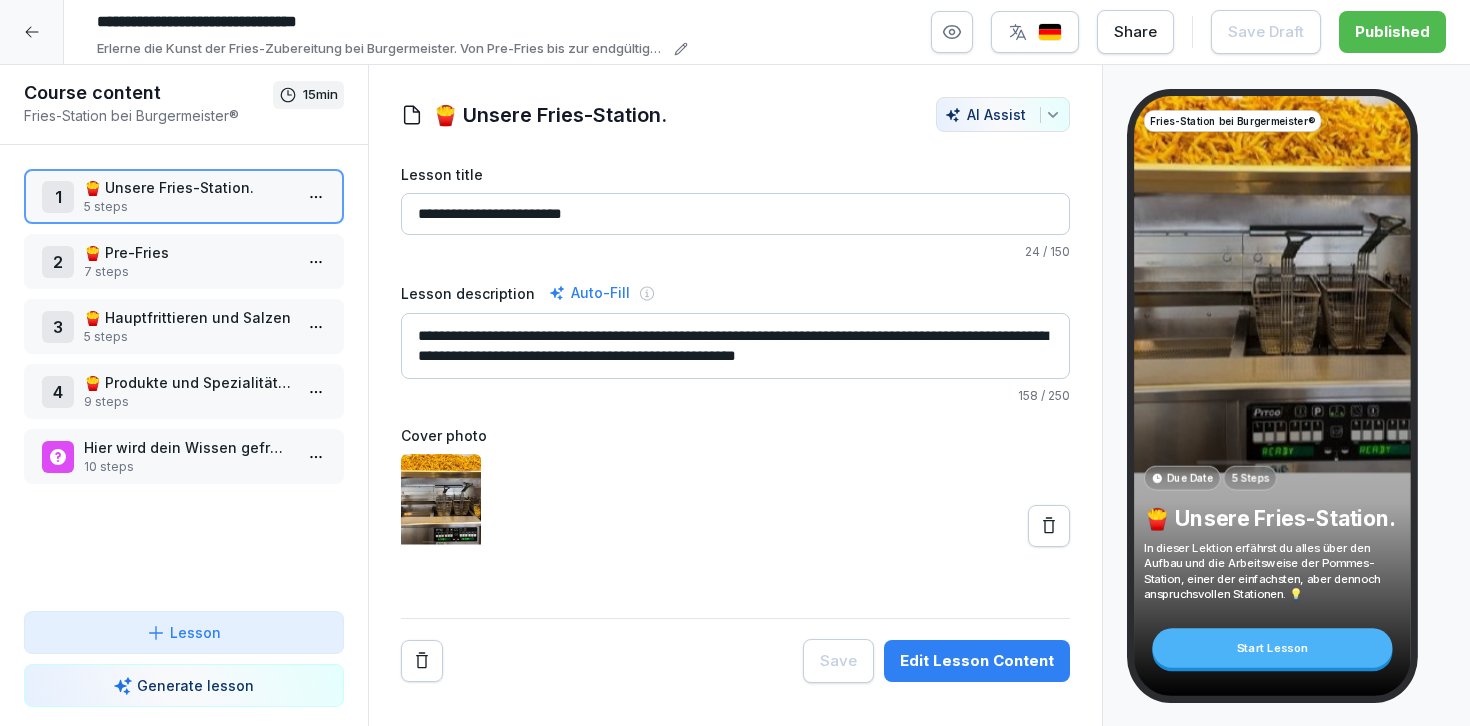 click on "7 steps" at bounding box center (188, 272) 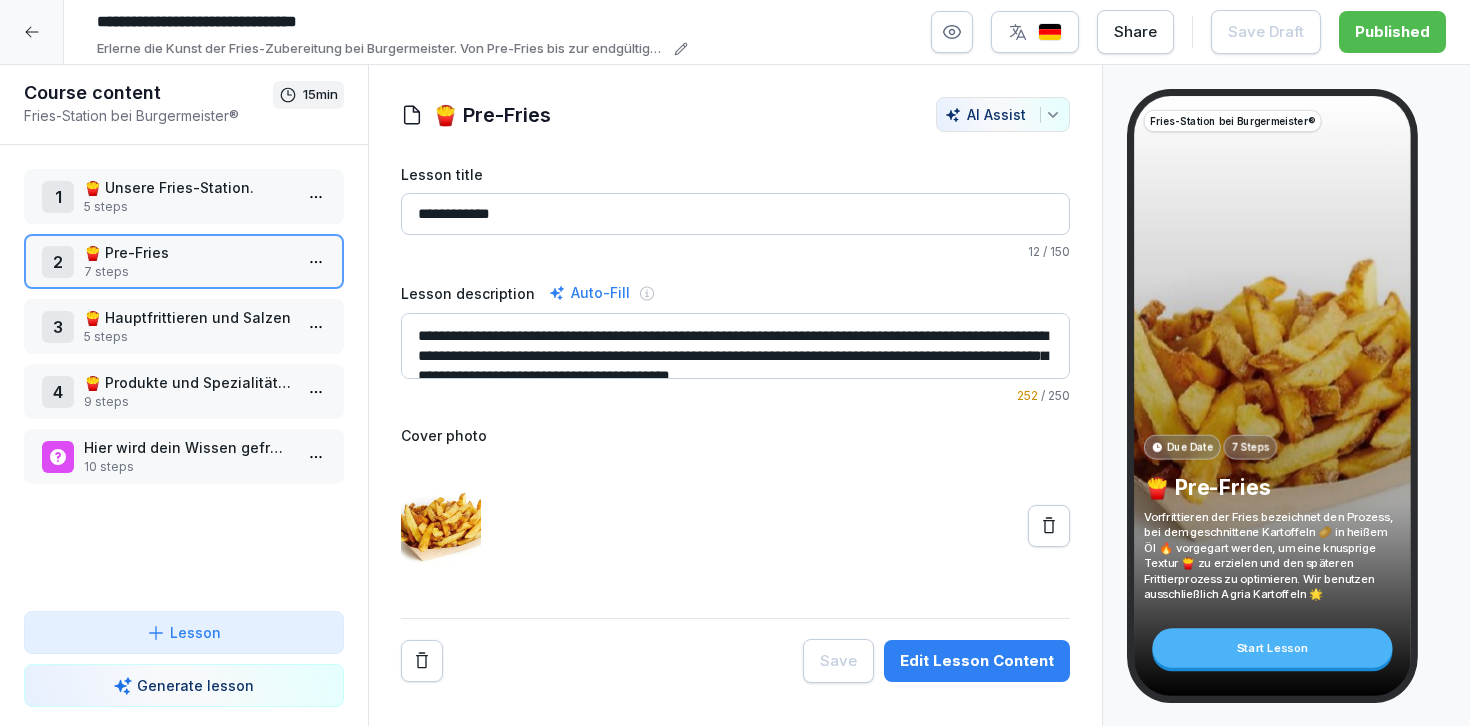 click on "5 steps" at bounding box center [188, 337] 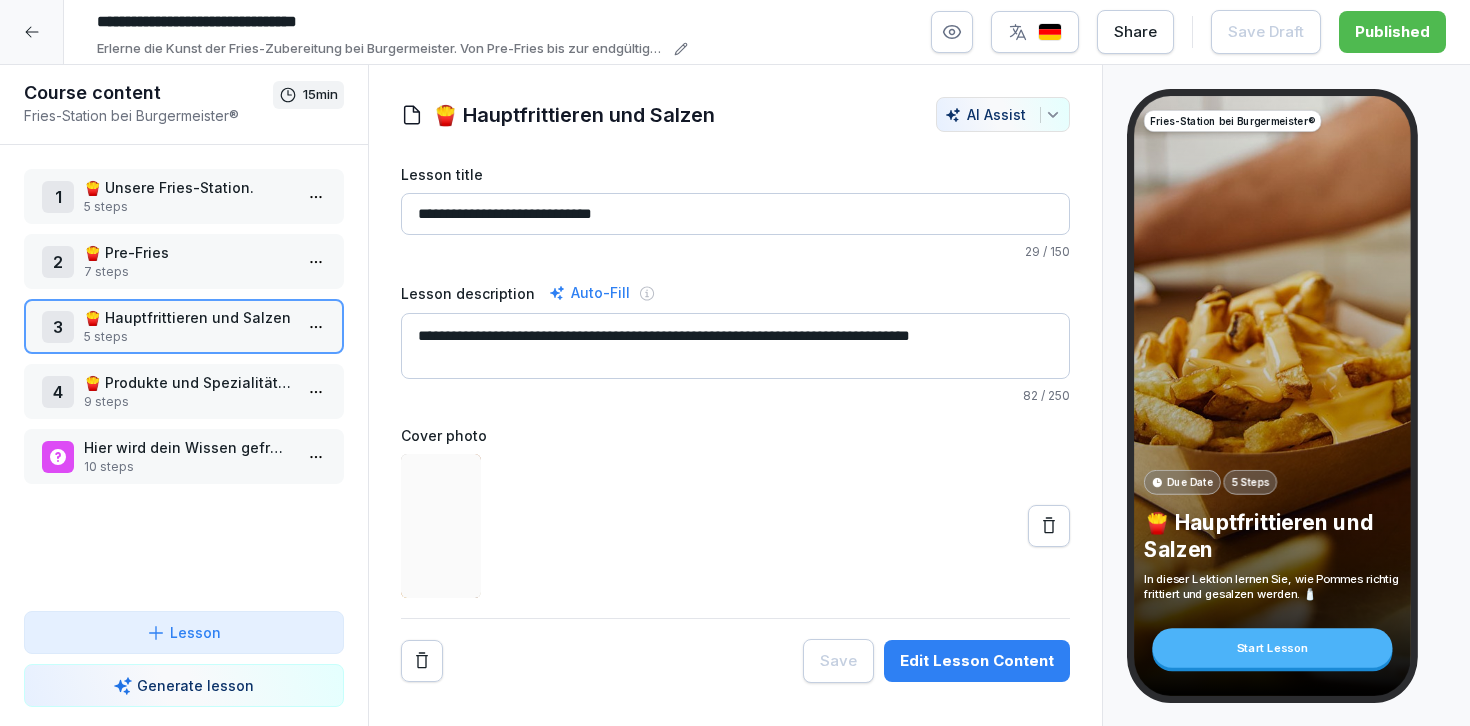 click on "9 steps" at bounding box center (188, 402) 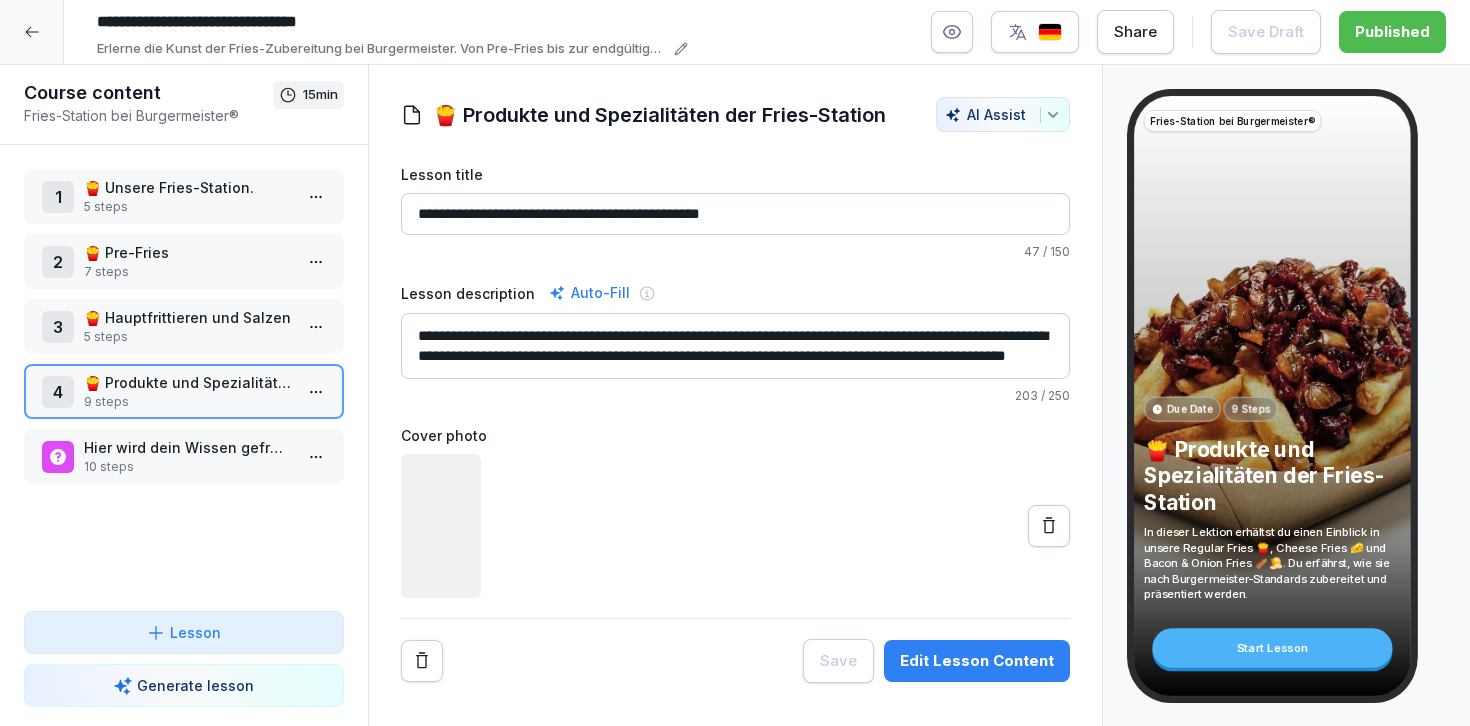 click on "Hier wird dein Wissen gefragt über die Fries bei  Burgermeister®" at bounding box center [188, 447] 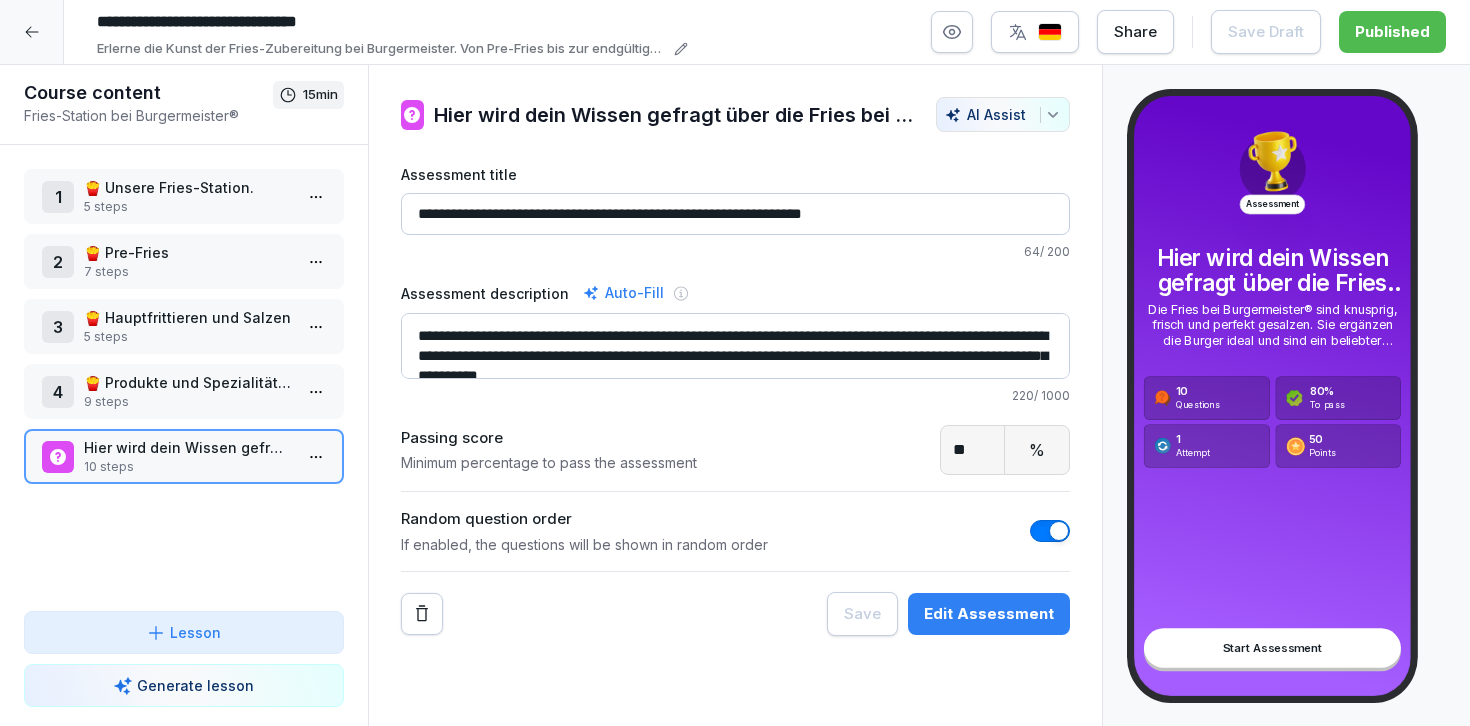 click on "🍟 Produkte und Spezialitäten der Fries-Station" at bounding box center [188, 382] 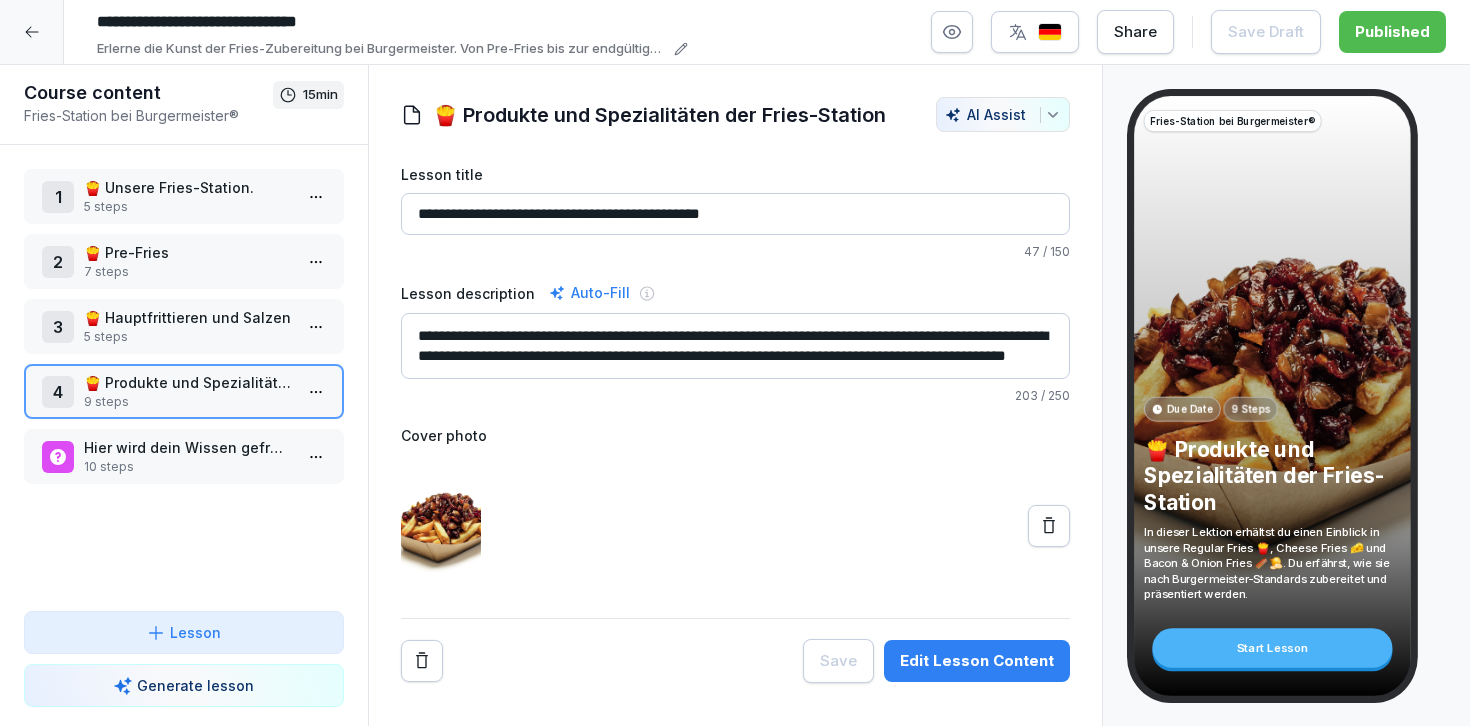 click on "🍟 Hauptfrittieren und Salzen" at bounding box center [188, 317] 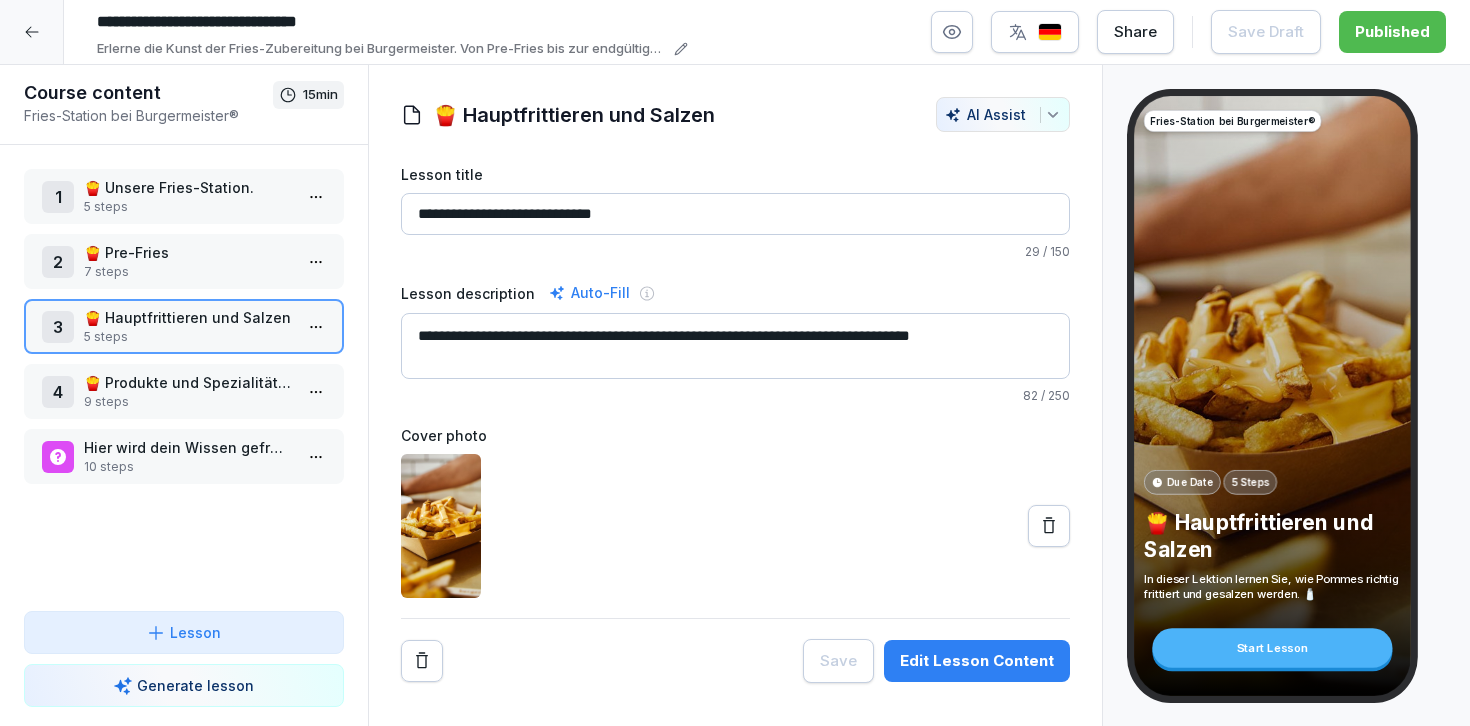 click on "7 steps" at bounding box center [188, 272] 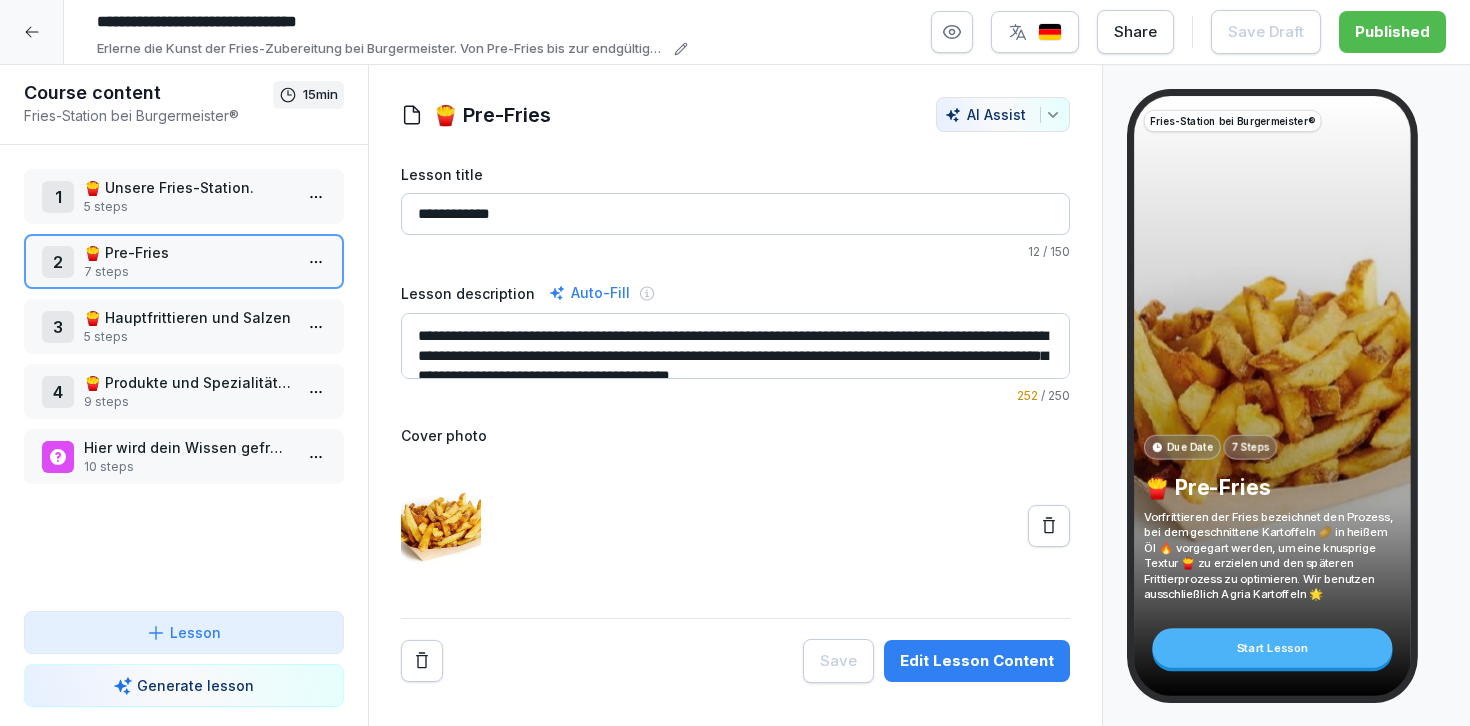 click on "🍟 Unsere Fries-Station." at bounding box center [188, 187] 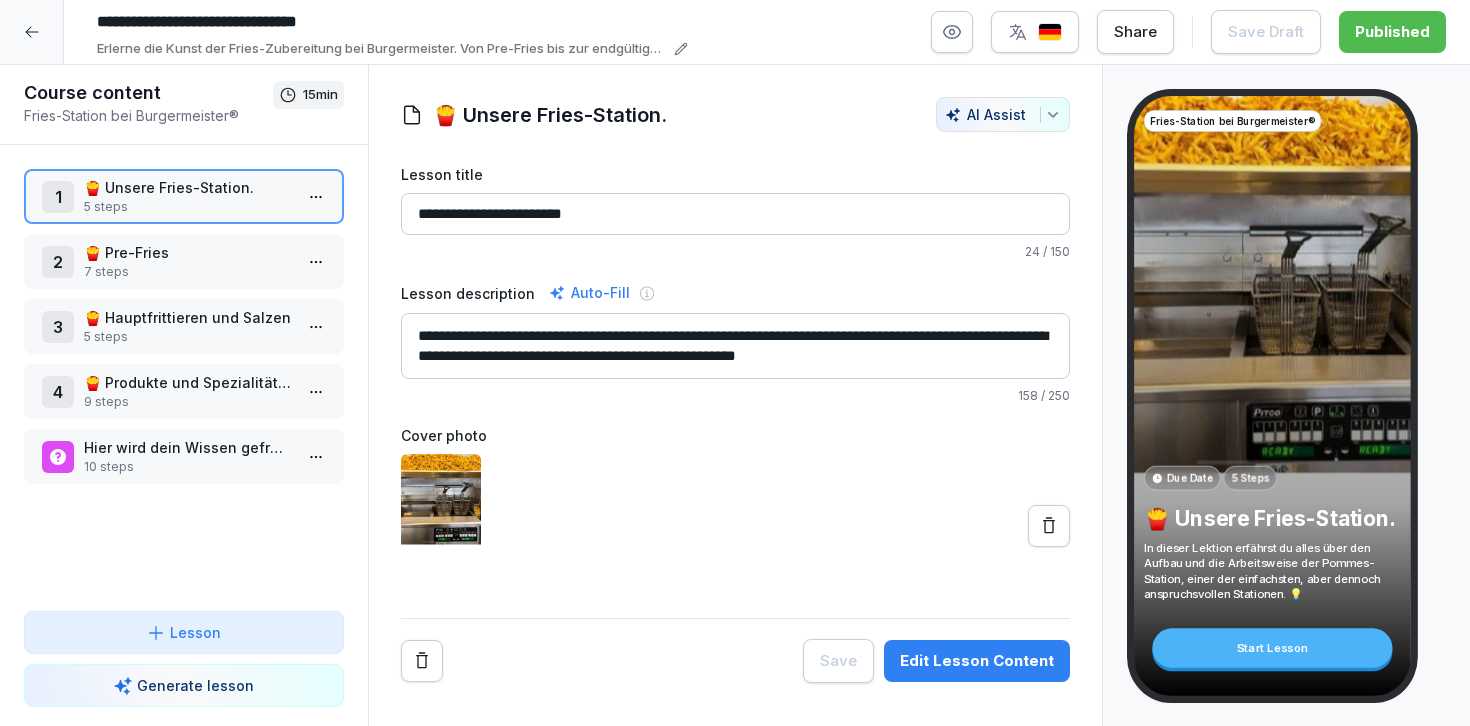 click on "7 steps" at bounding box center (188, 272) 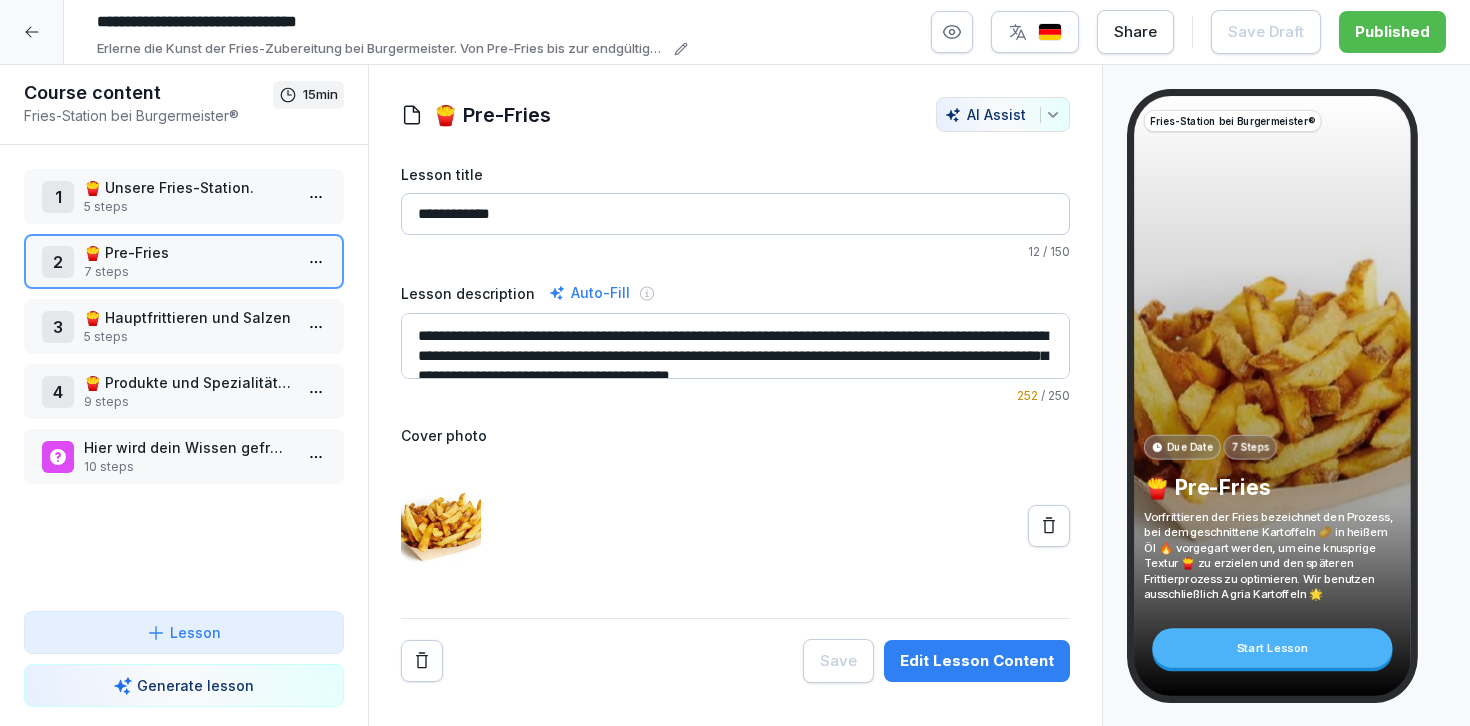 scroll, scrollTop: 20, scrollLeft: 0, axis: vertical 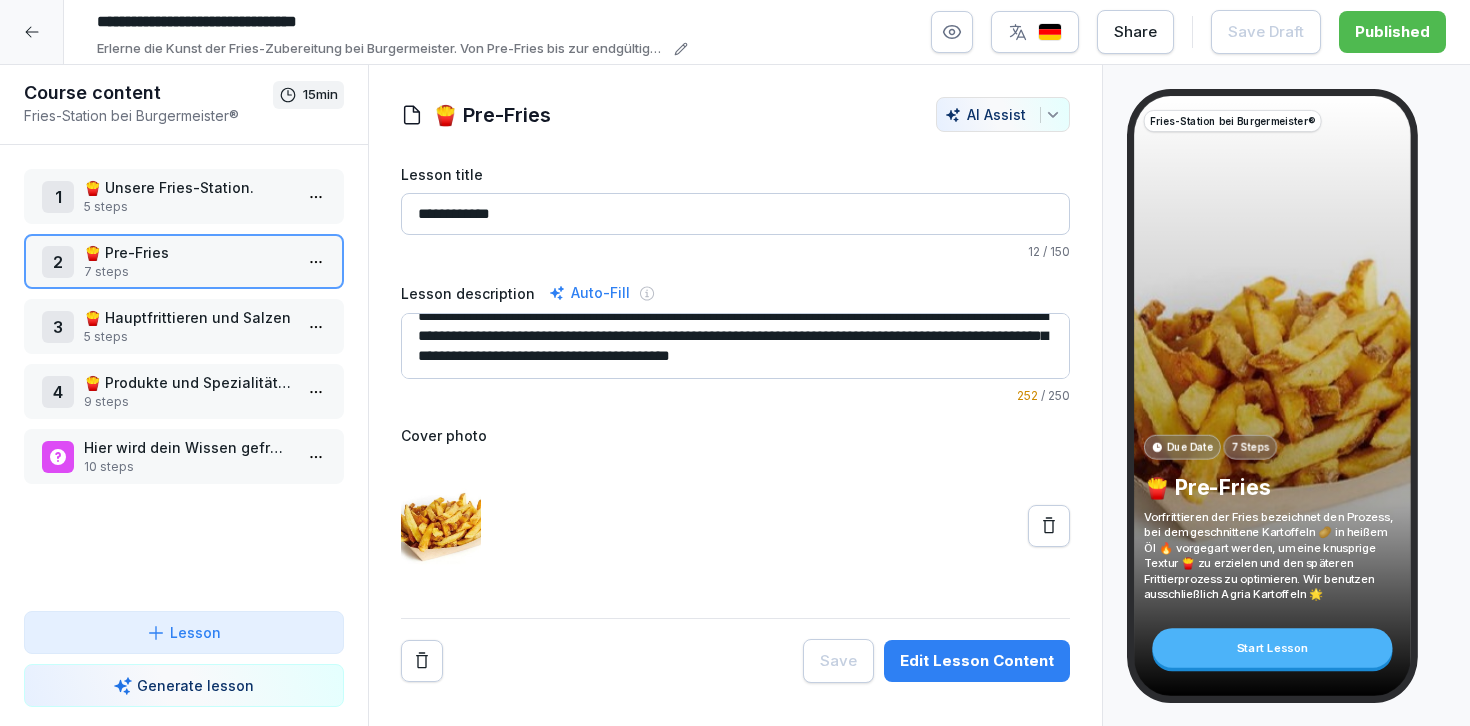 click on "🍟 Hauptfrittieren und Salzen" at bounding box center [188, 317] 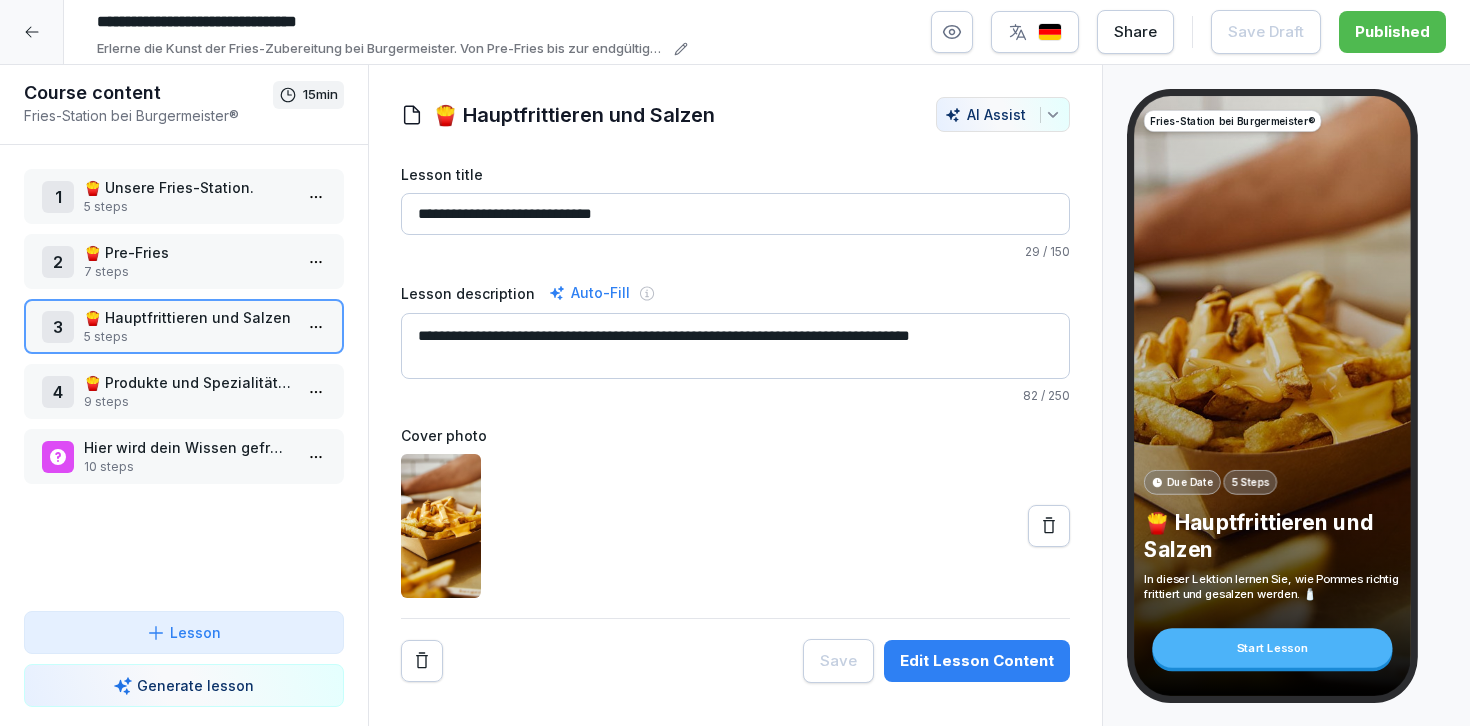 click on "1 🍟 Unsere Fries-Station. 5 steps 2 🍟 Pre-Fries 7 steps 3 🍟 Hauptfrittieren und Salzen 5 steps 4 🍟 Produkte und Spezialitäten der Fries-Station 9 steps Hier wird dein Wissen gefragt über die Fries bei  Burgermeister® 10 steps
To pick up a draggable item, press the space bar.
While dragging, use the arrow keys to move the item.
Press space again to drop the item in its new position, or press escape to cancel.
Draggable item soylkyz06qkhd9si9kmded5t was dropped over droppable area soylkyz06qkhd9si9kmded5t" at bounding box center (184, 378) 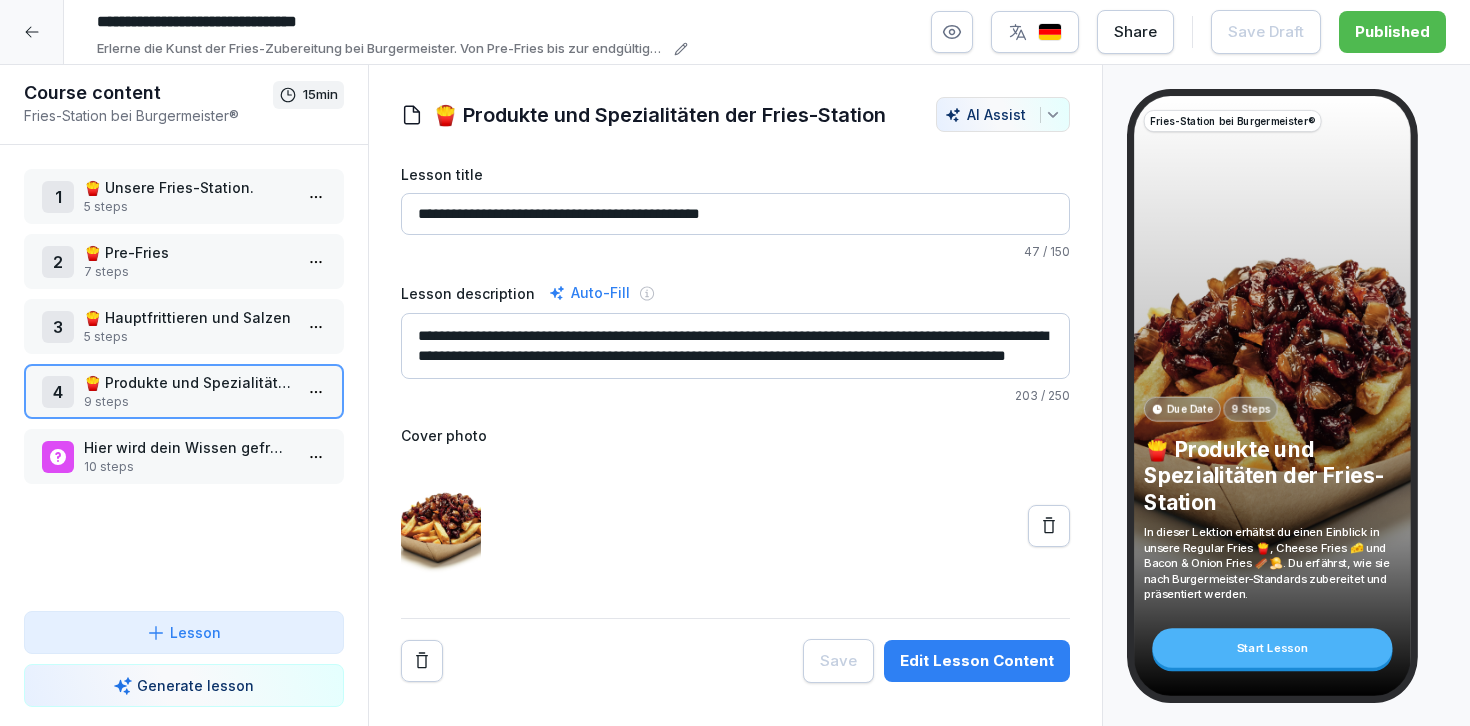 click on "Hier wird dein Wissen gefragt über die Fries bei  Burgermeister® 10 steps" at bounding box center (184, 456) 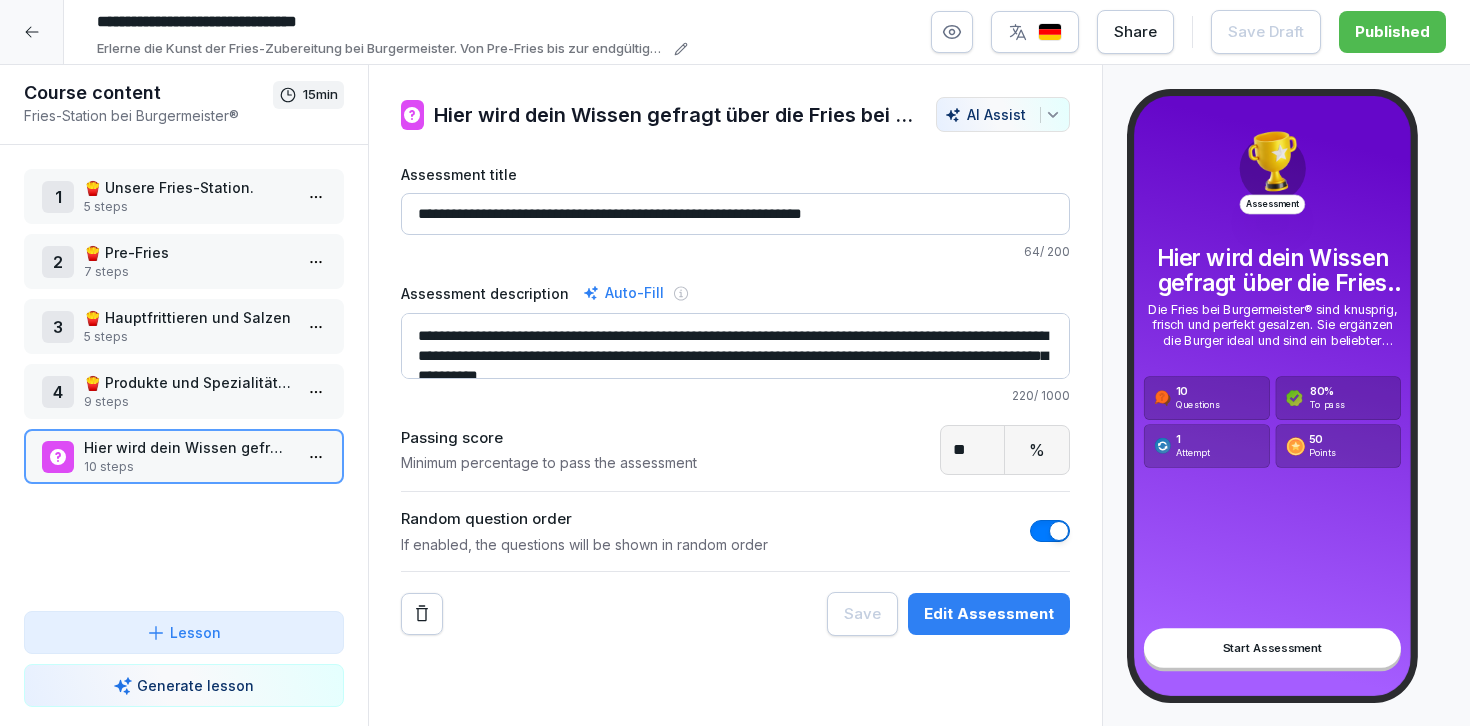 scroll, scrollTop: 20, scrollLeft: 0, axis: vertical 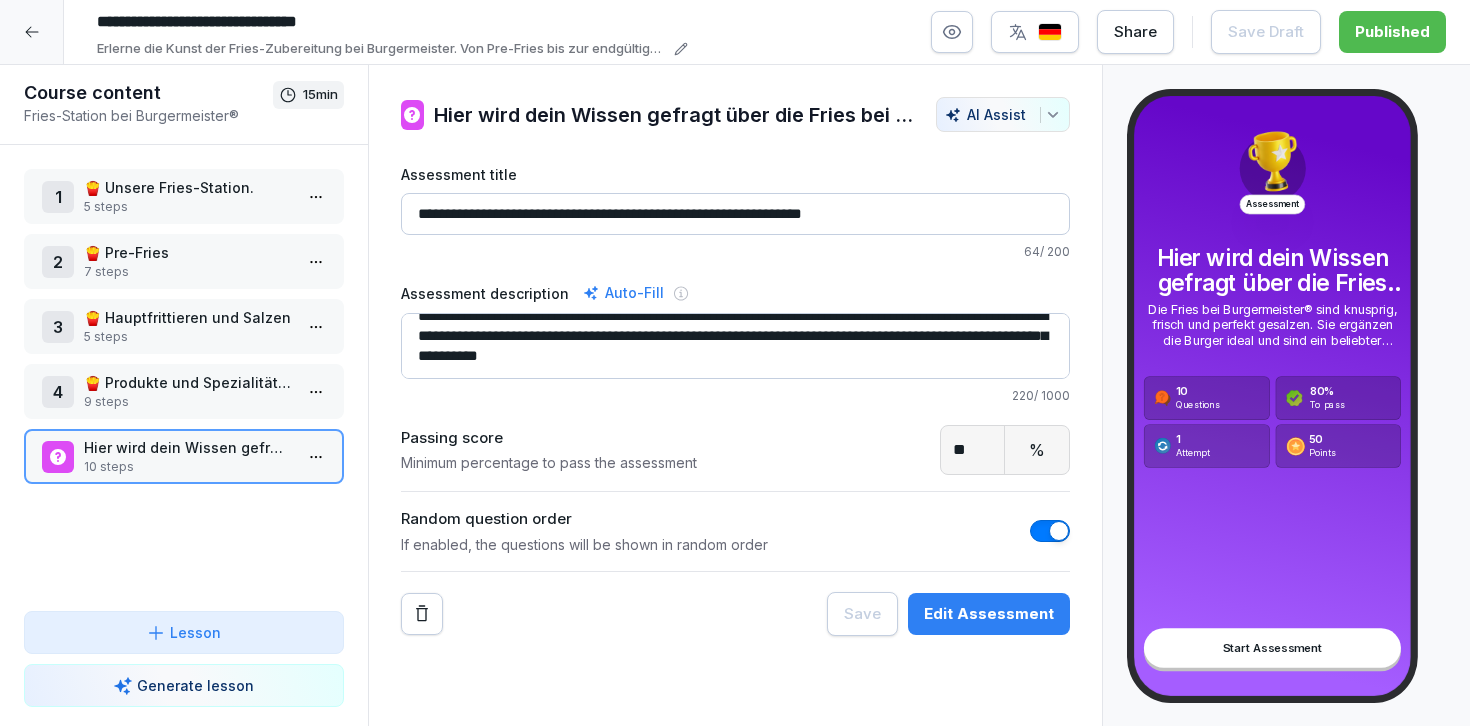 click at bounding box center (32, 32) 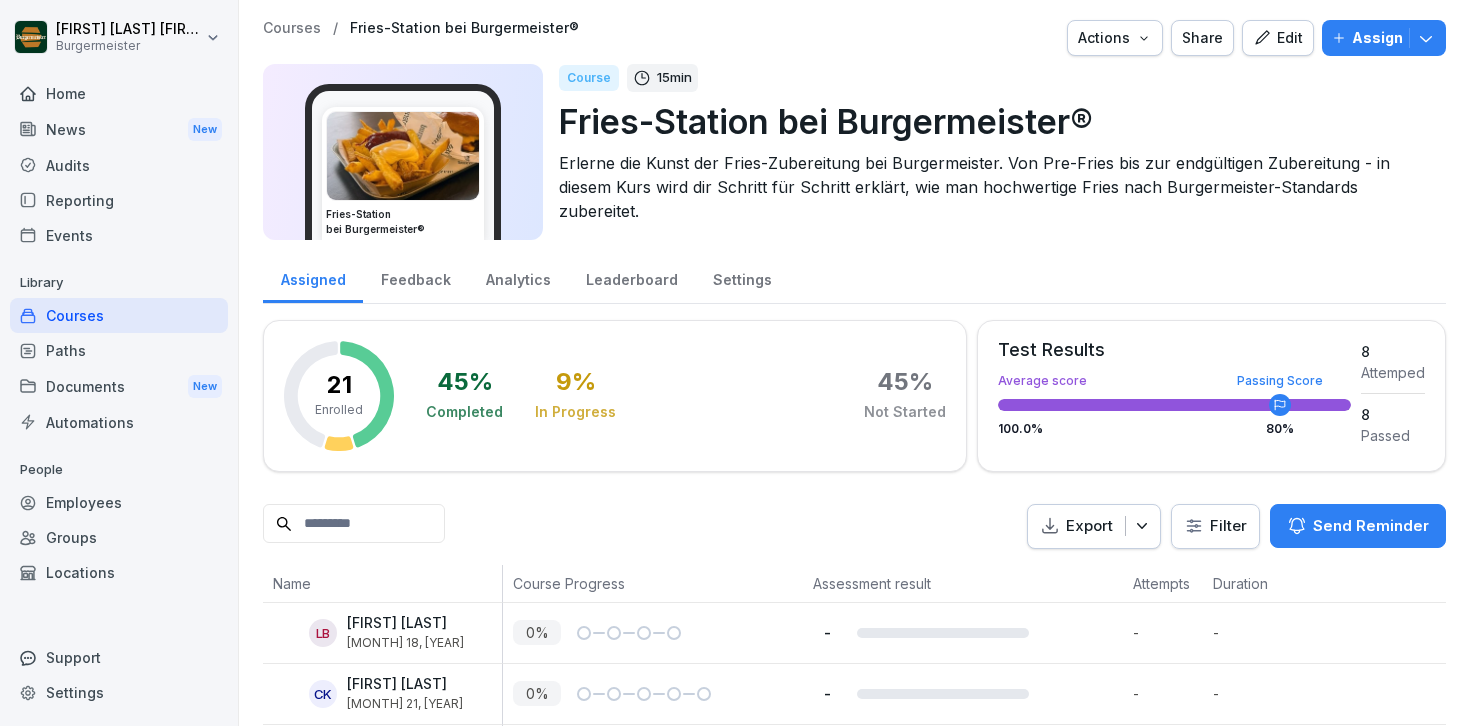 click on "Paths" at bounding box center [119, 350] 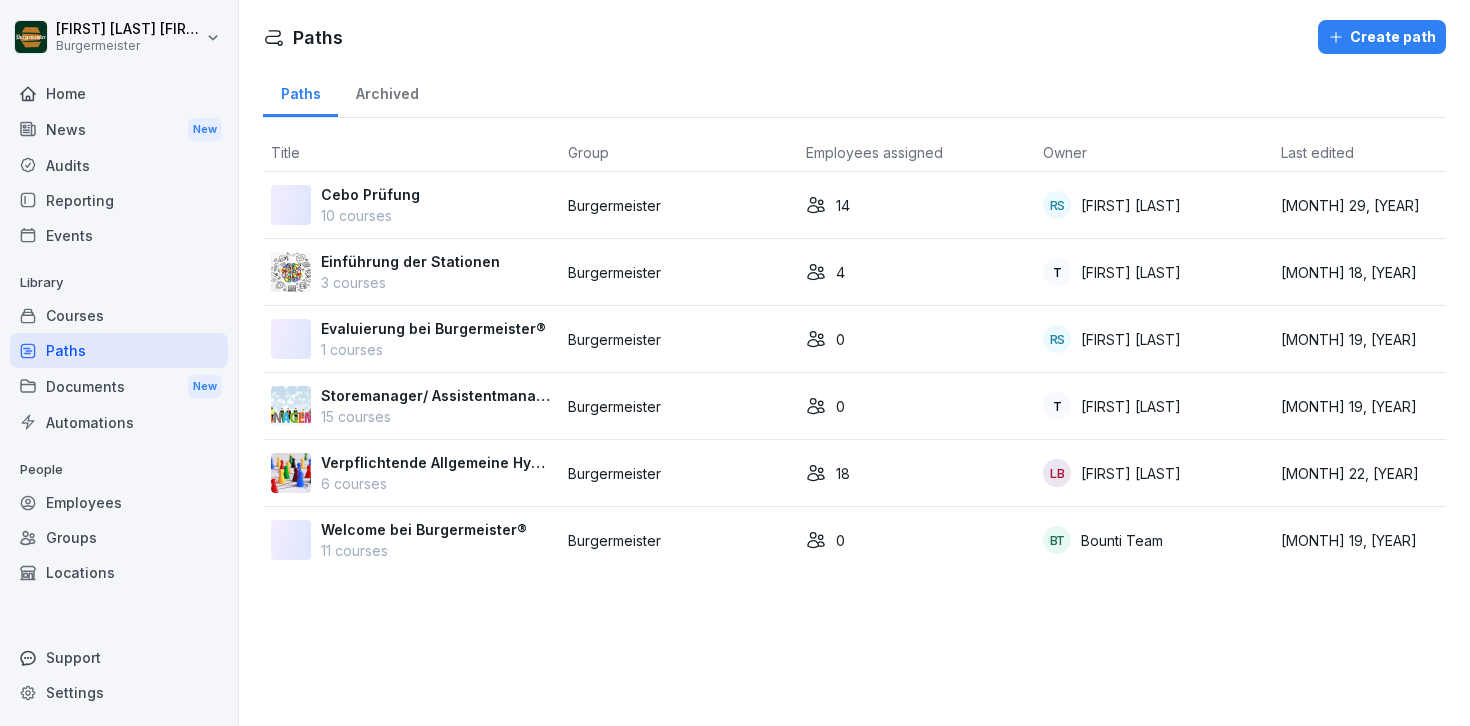 click on "Documents New" at bounding box center [119, 386] 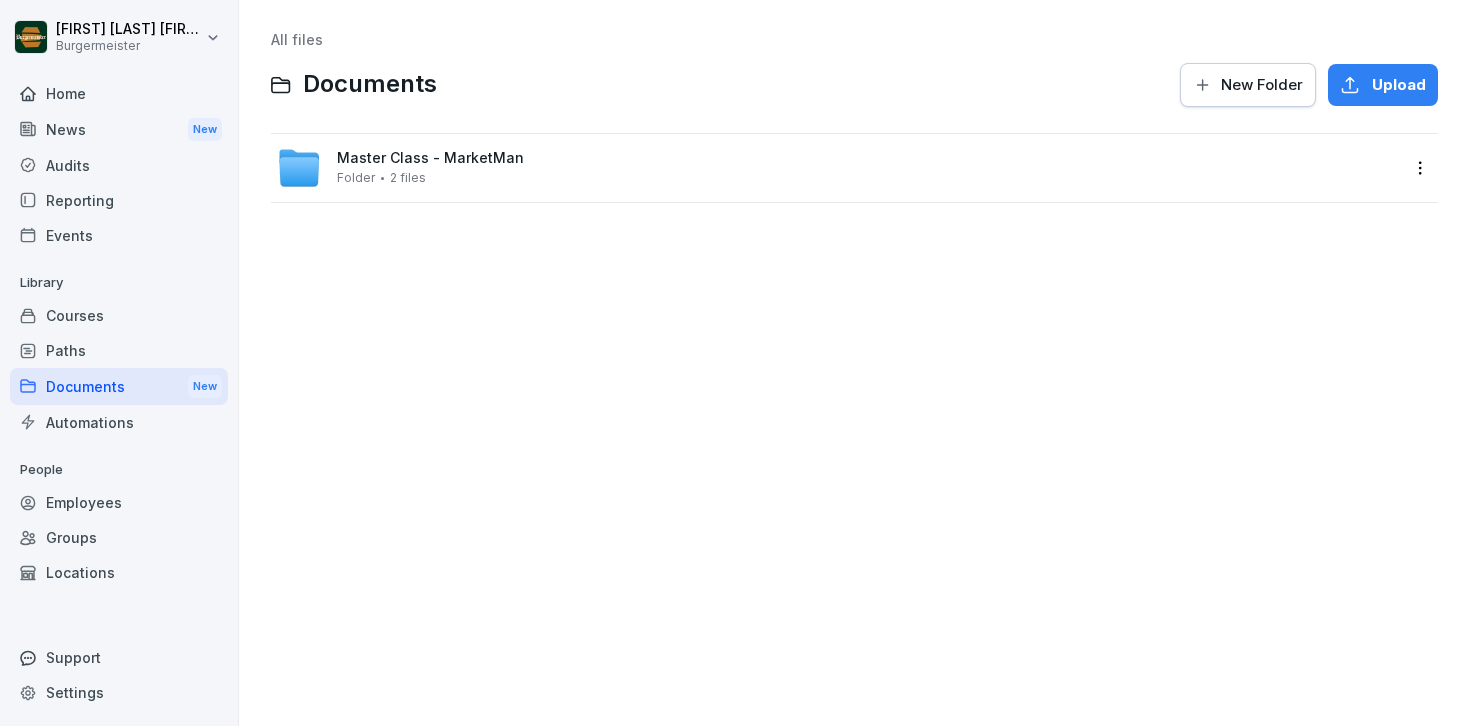click on "Automations" at bounding box center [119, 422] 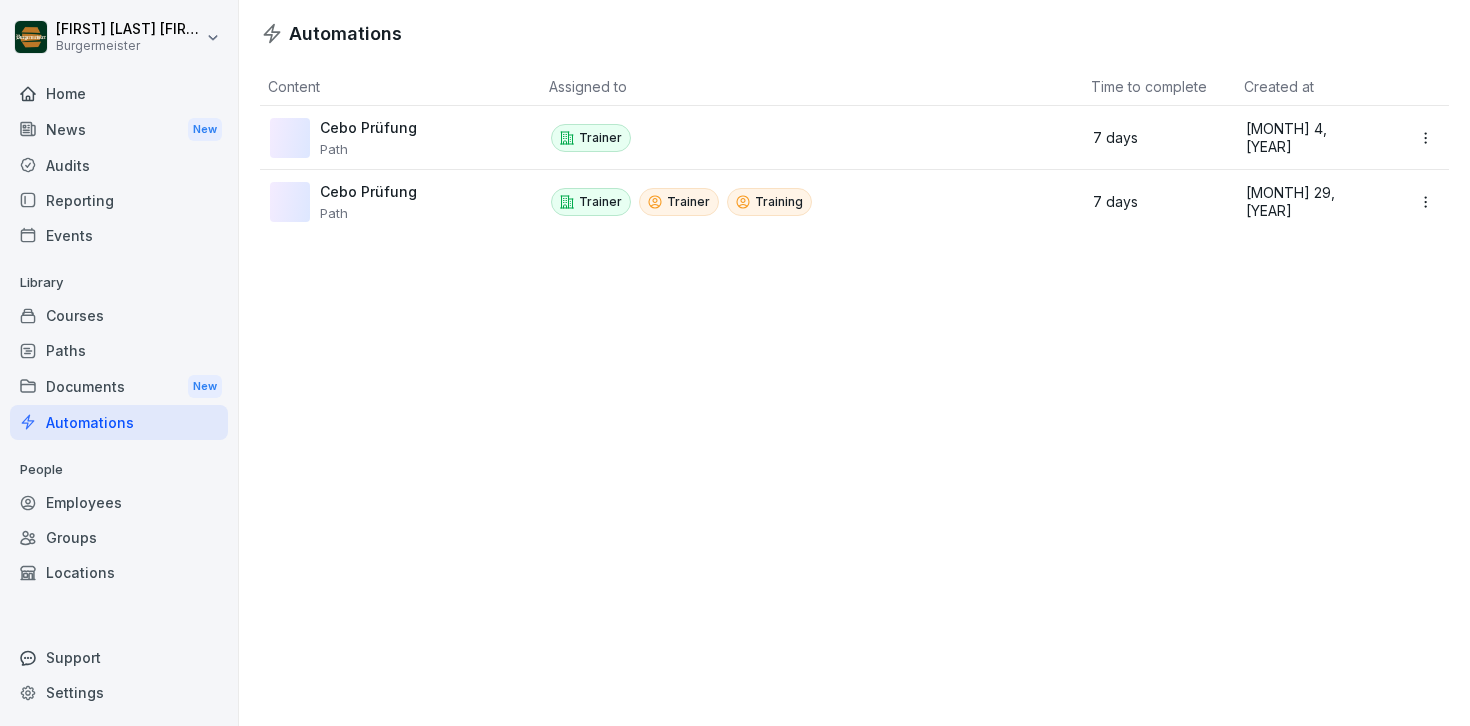 click on "Cebo Prüfung" at bounding box center [368, 192] 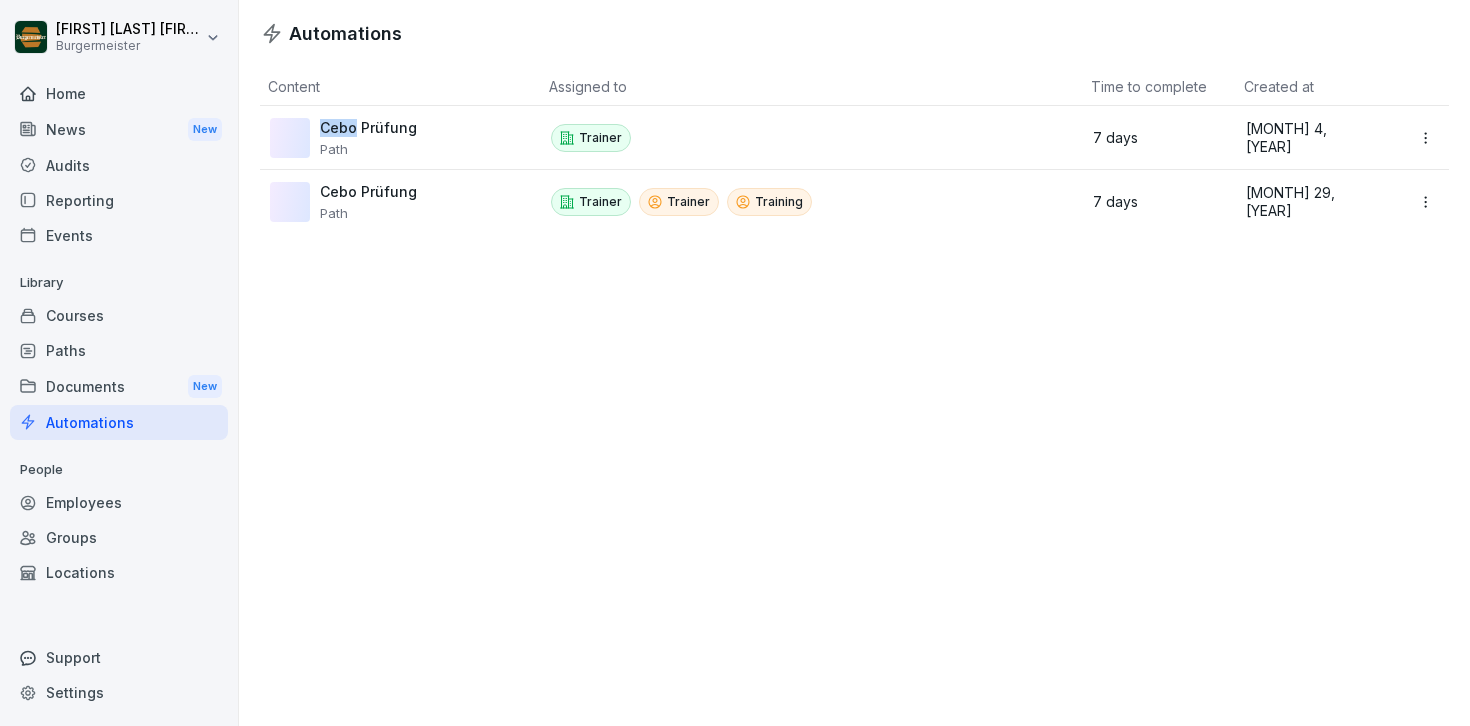 click on "Cebo Prüfung" at bounding box center (368, 128) 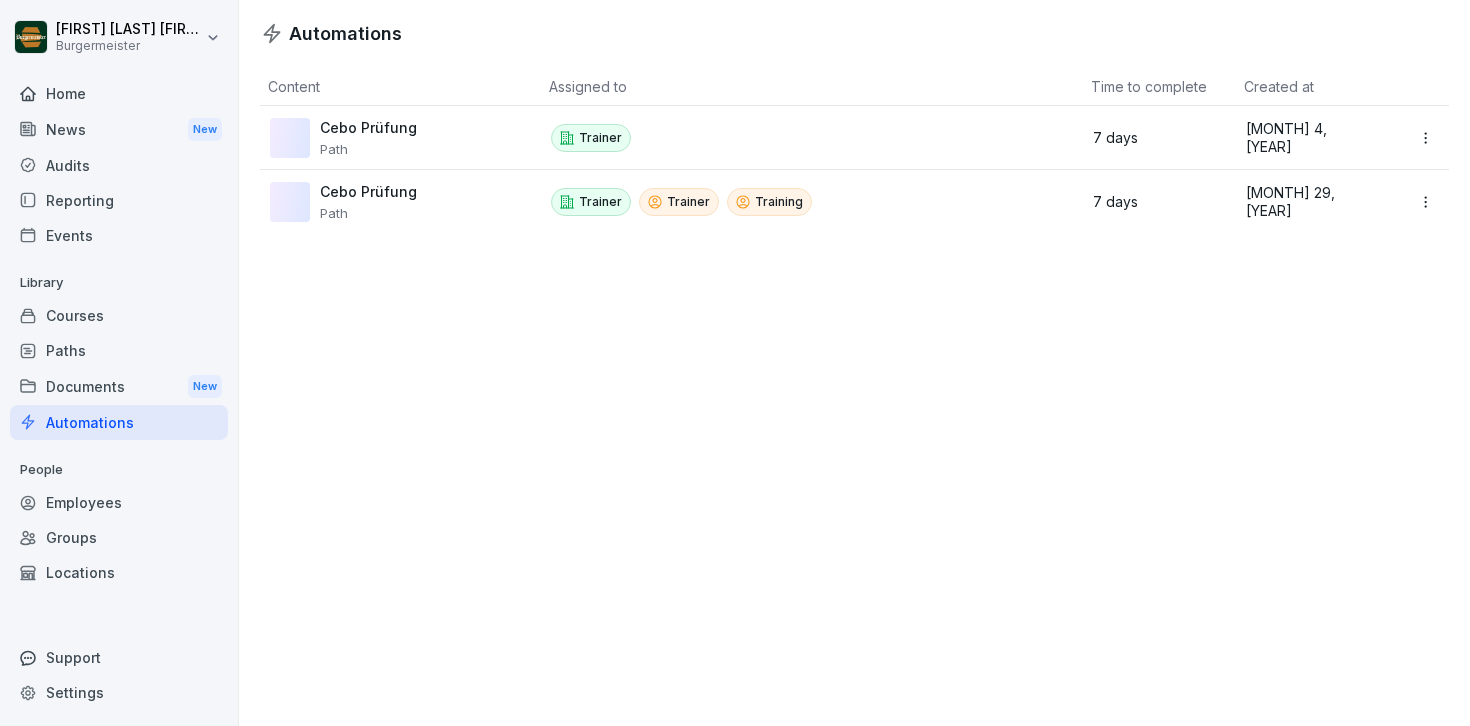 click on "Automations Content Assigned to Time to complete Created at Cebo Prüfung  Path Trainer 7 days July 4, 2025 Cebo Prüfung  Path Trainer Trainer Training 7 days June 29, 2025" at bounding box center [854, 363] 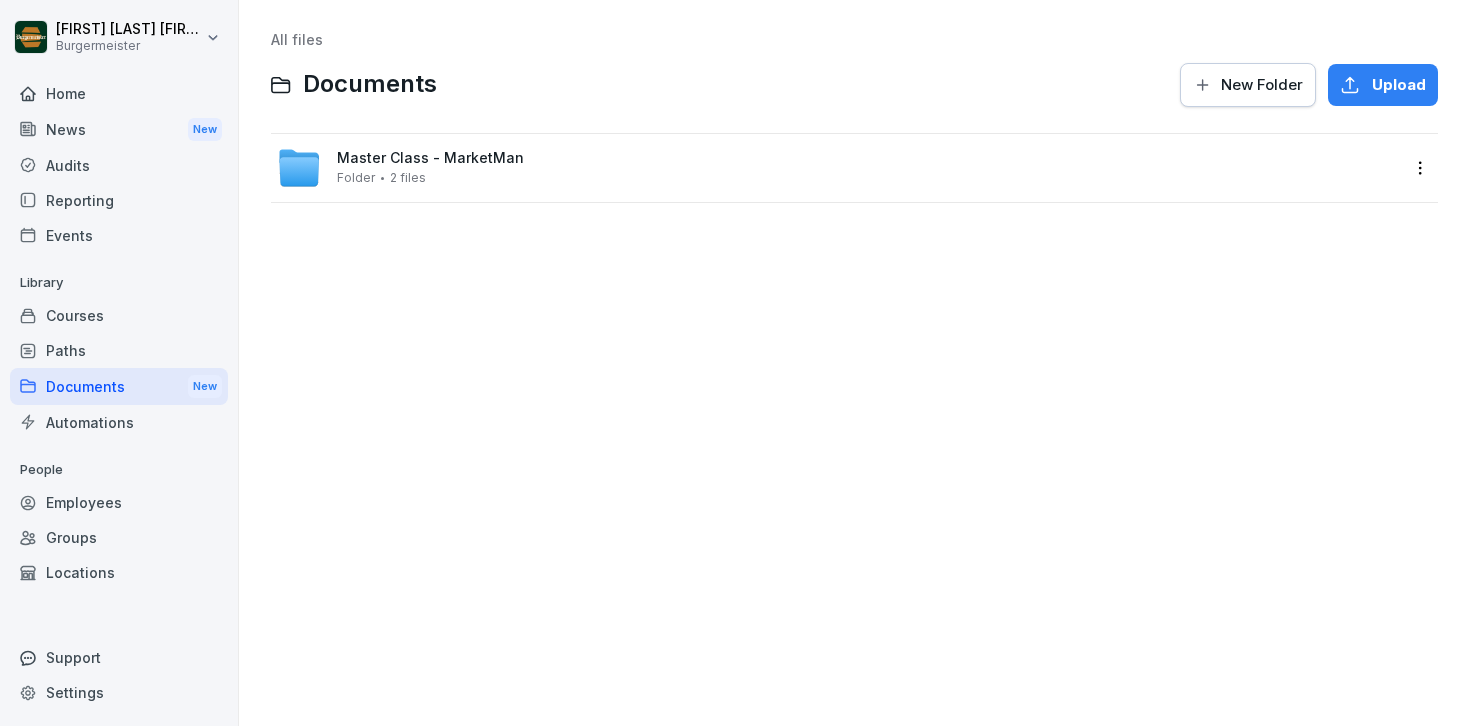 click on "Paths" at bounding box center (119, 350) 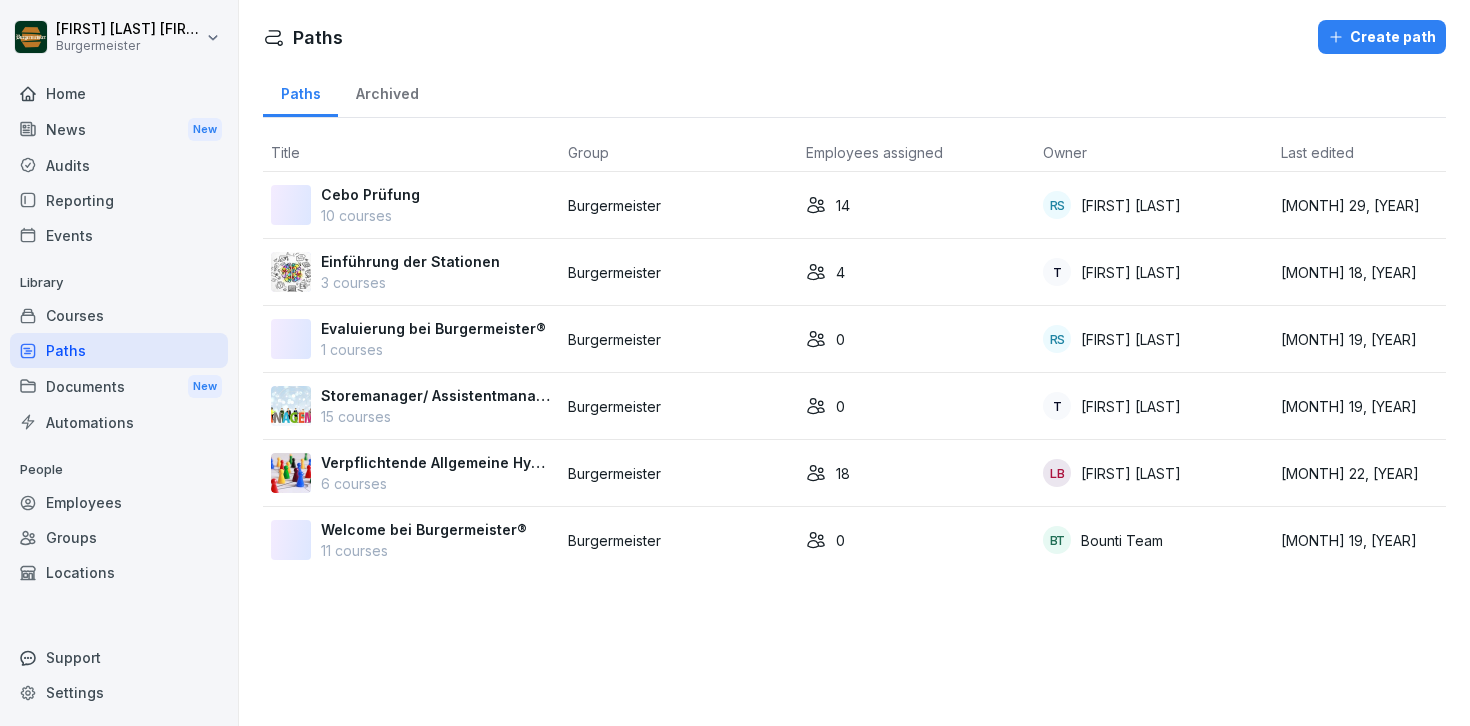 click on "[FIRST] [LAST]" at bounding box center [1131, 205] 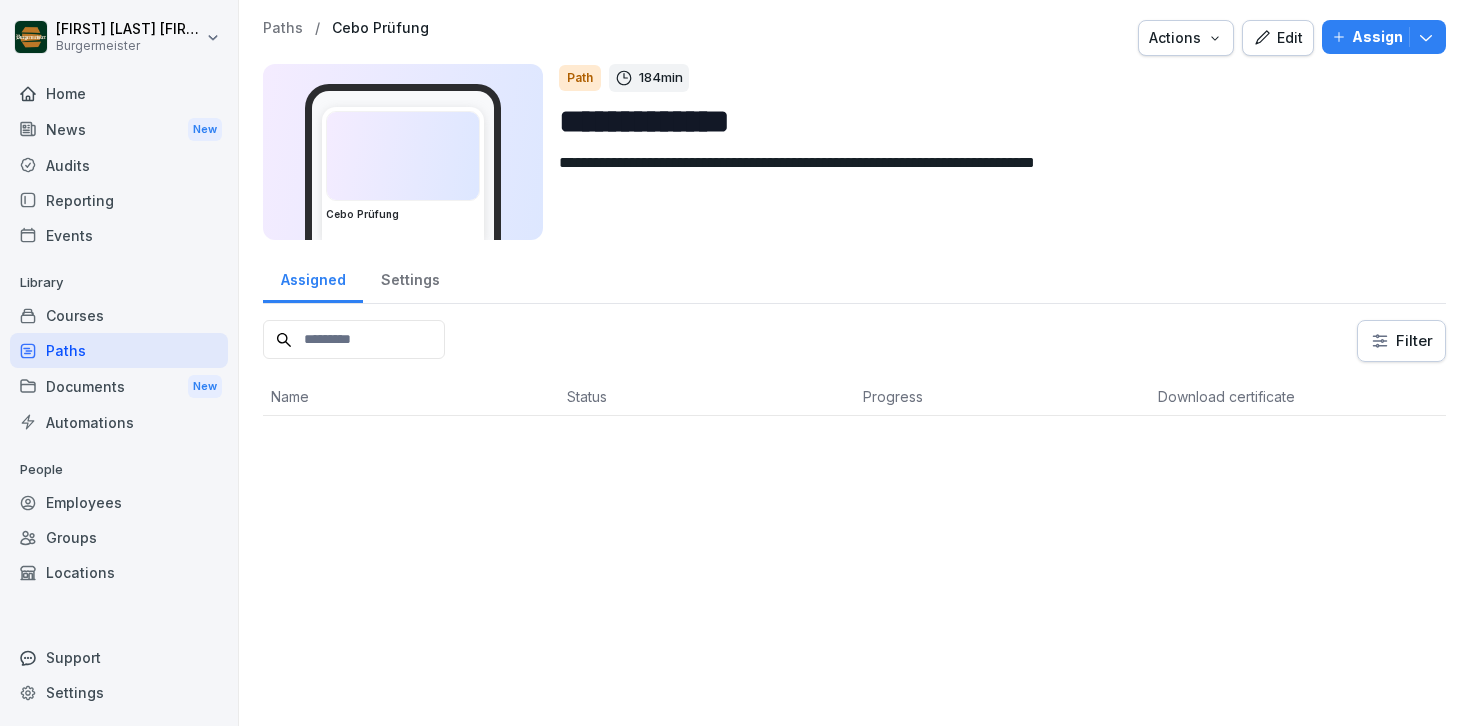 scroll, scrollTop: 0, scrollLeft: 0, axis: both 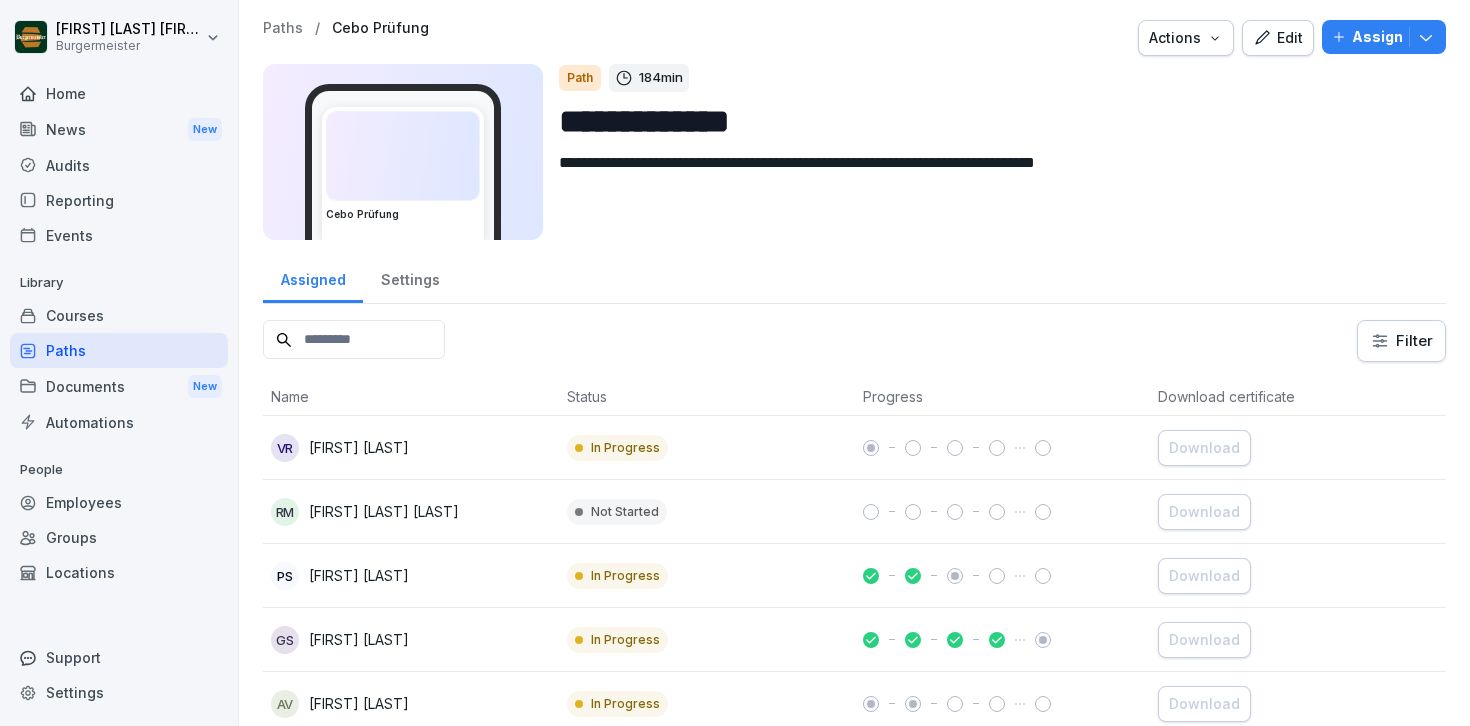 click 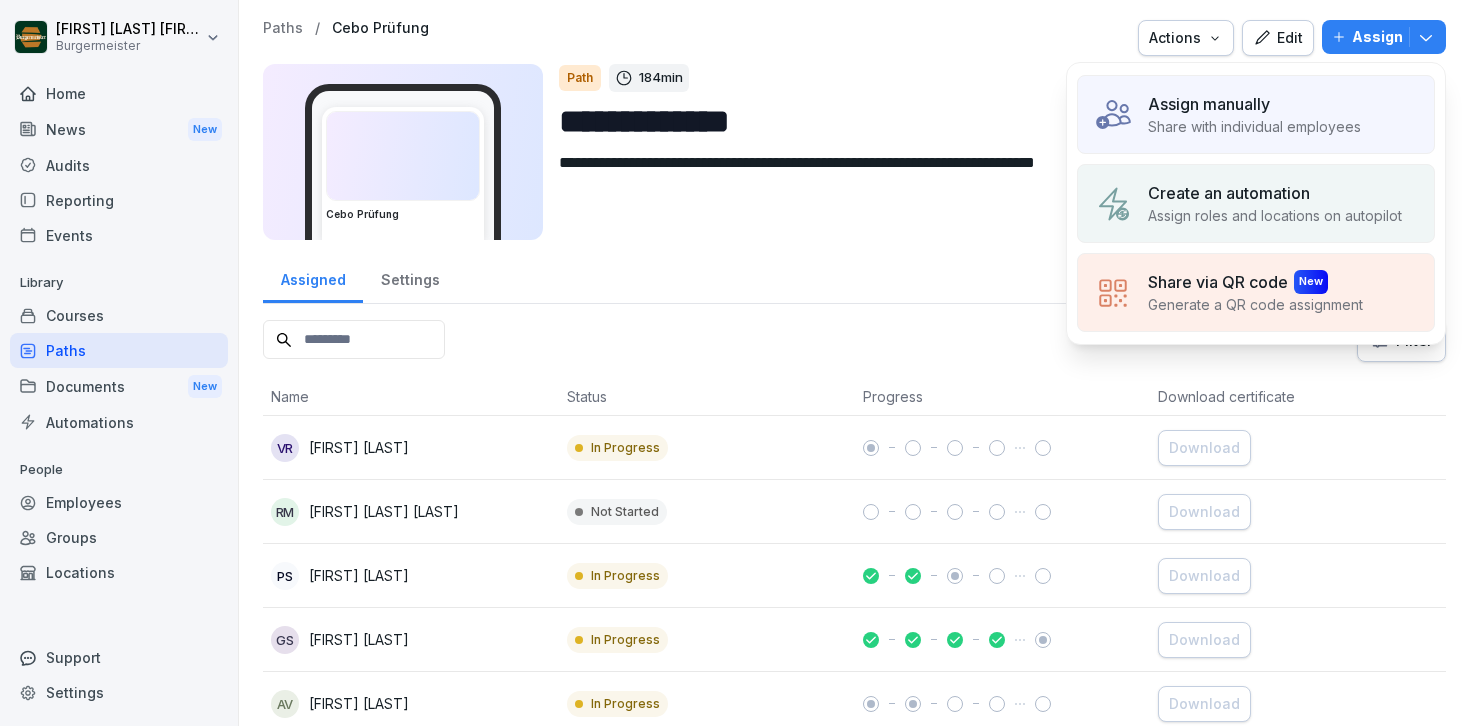 click on "Path 184  min" at bounding box center (994, 78) 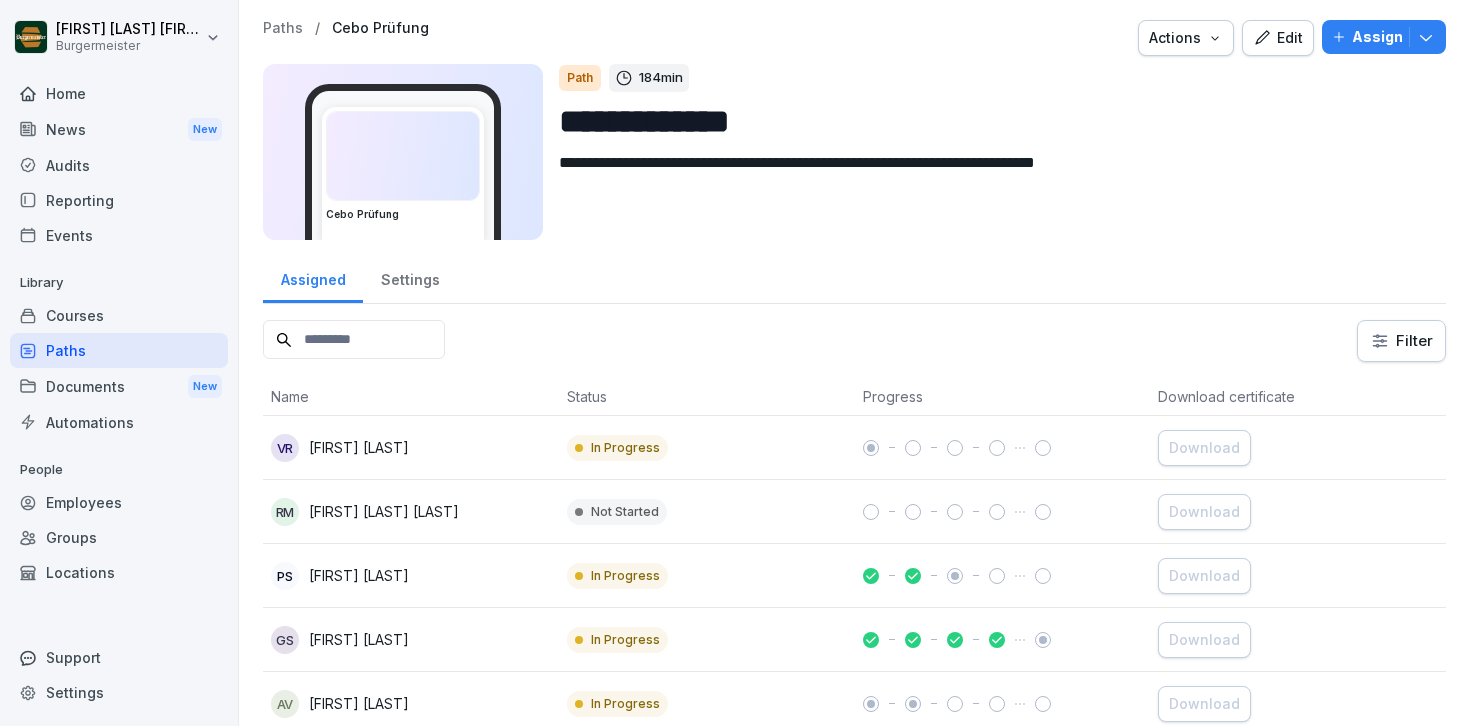 click at bounding box center [403, 156] 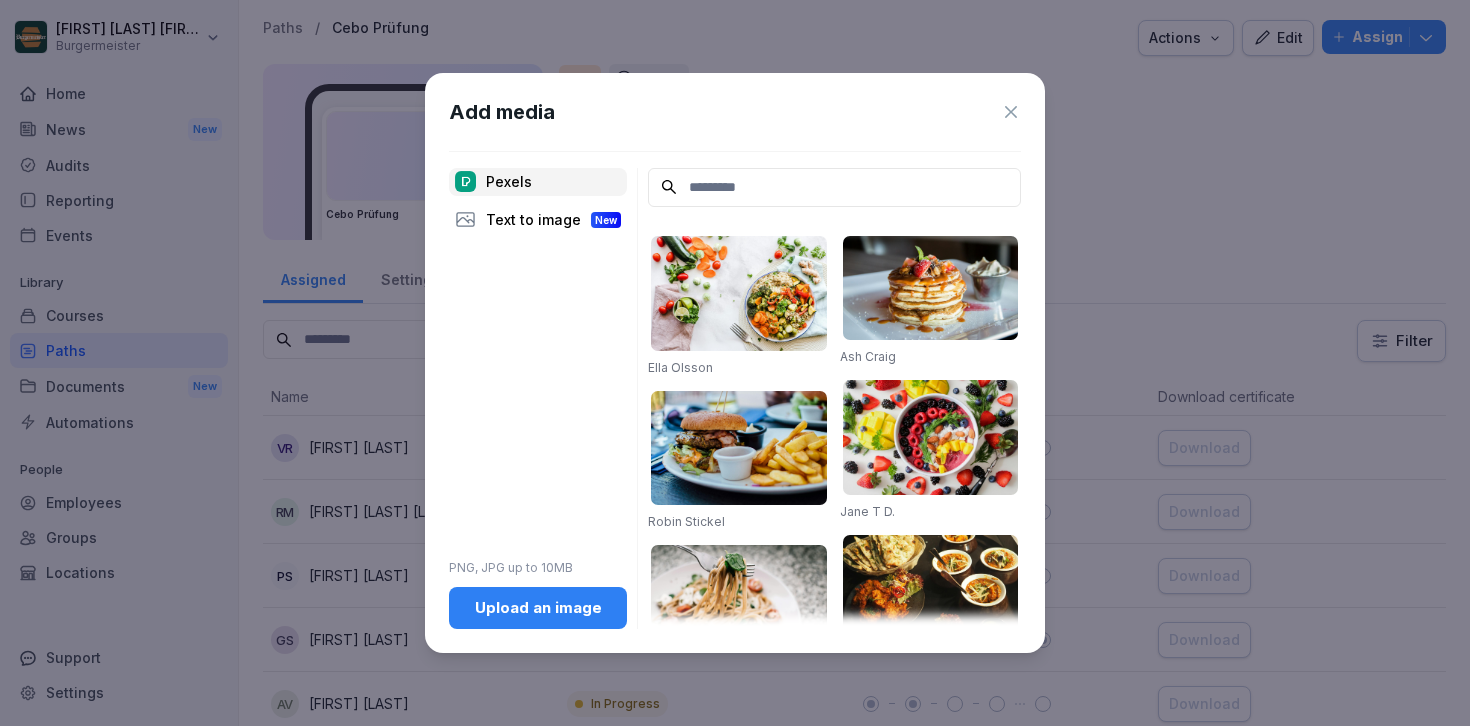 click 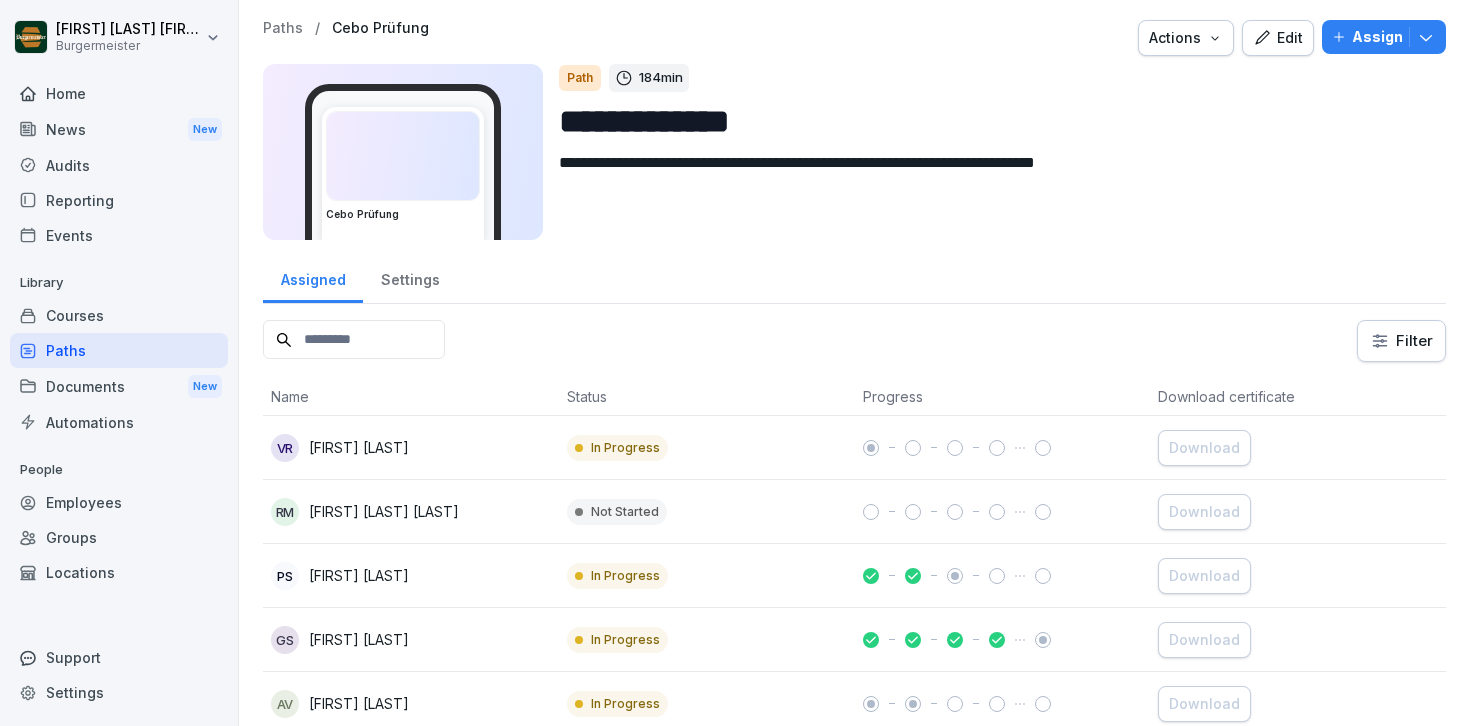 click on "**********" at bounding box center (854, 136) 